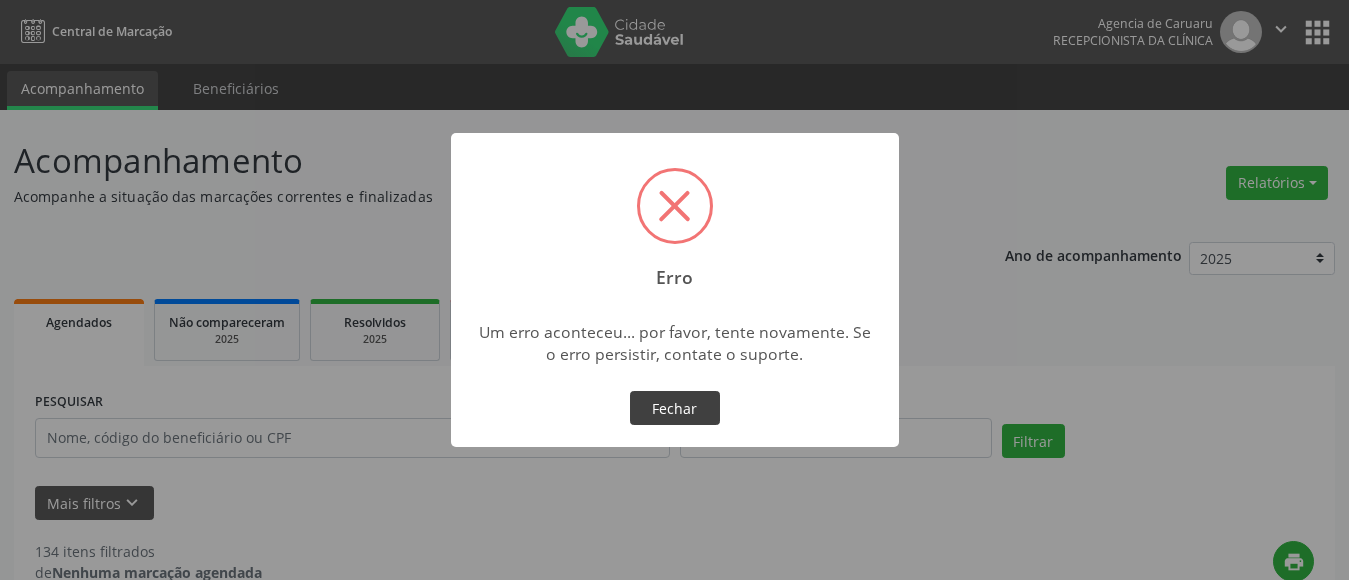 click on "Fechar" at bounding box center (675, 408) 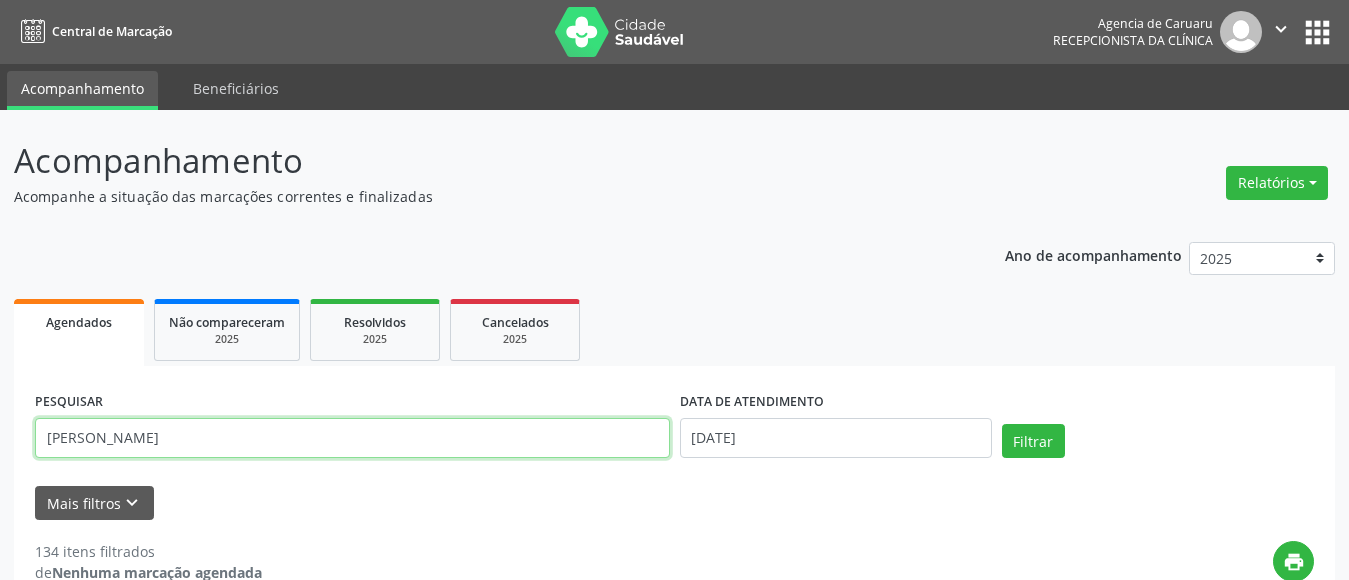 type on "[PERSON_NAME]" 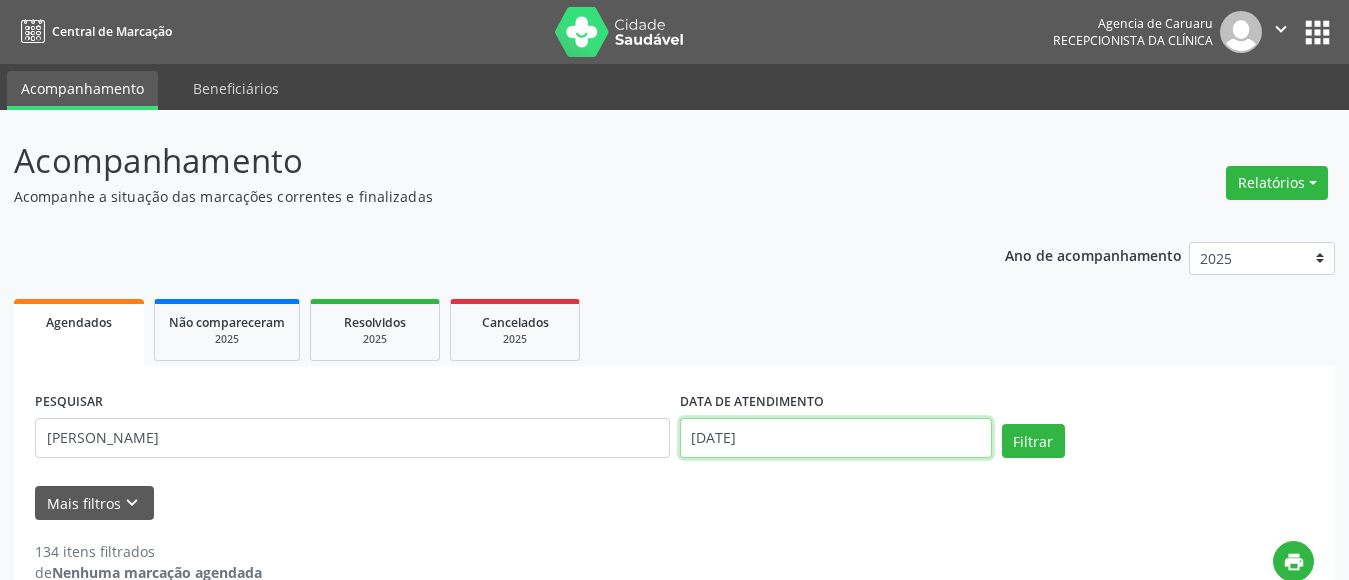 click on "[DATE]" at bounding box center (836, 438) 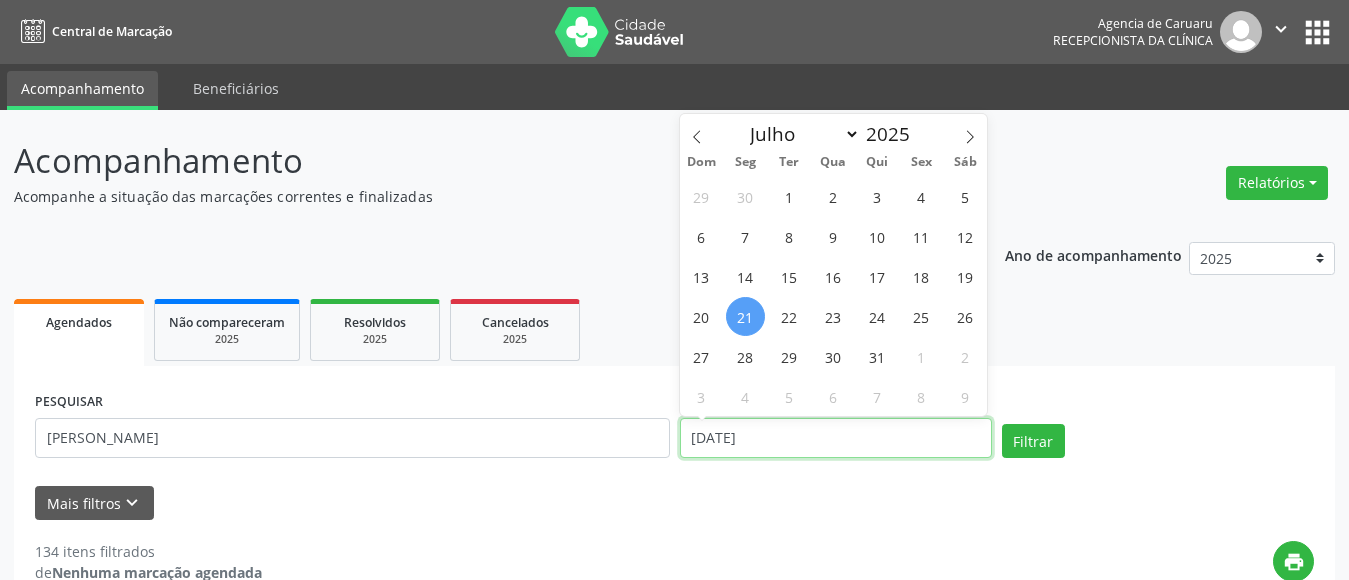 type 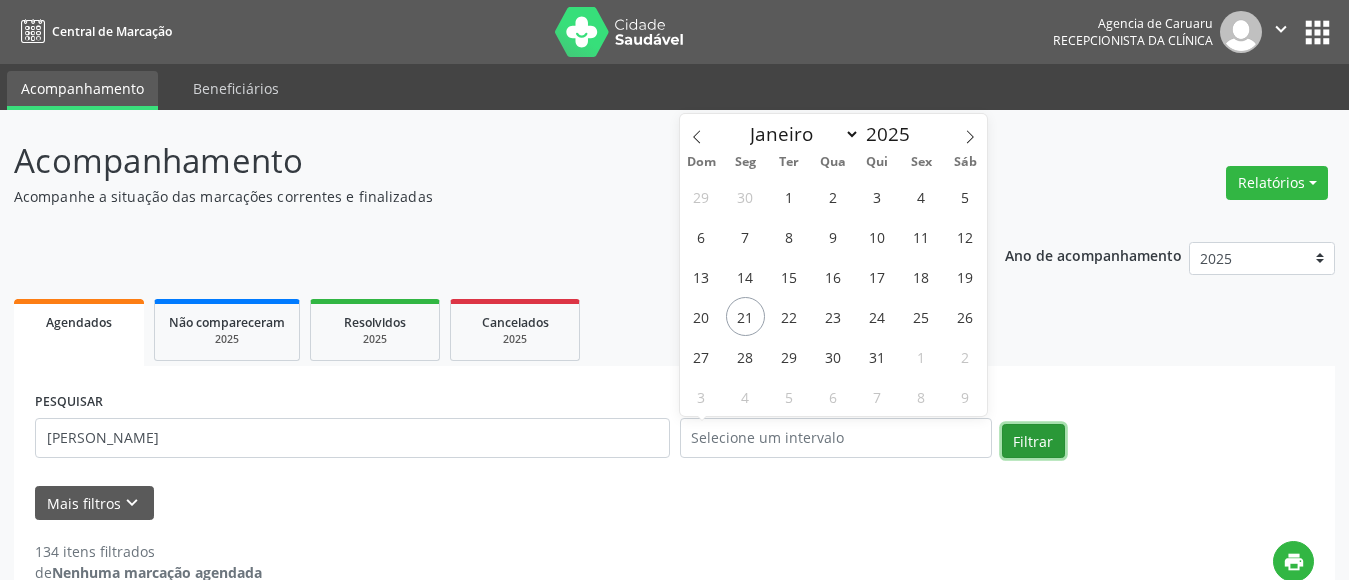 click on "Filtrar" at bounding box center [1033, 441] 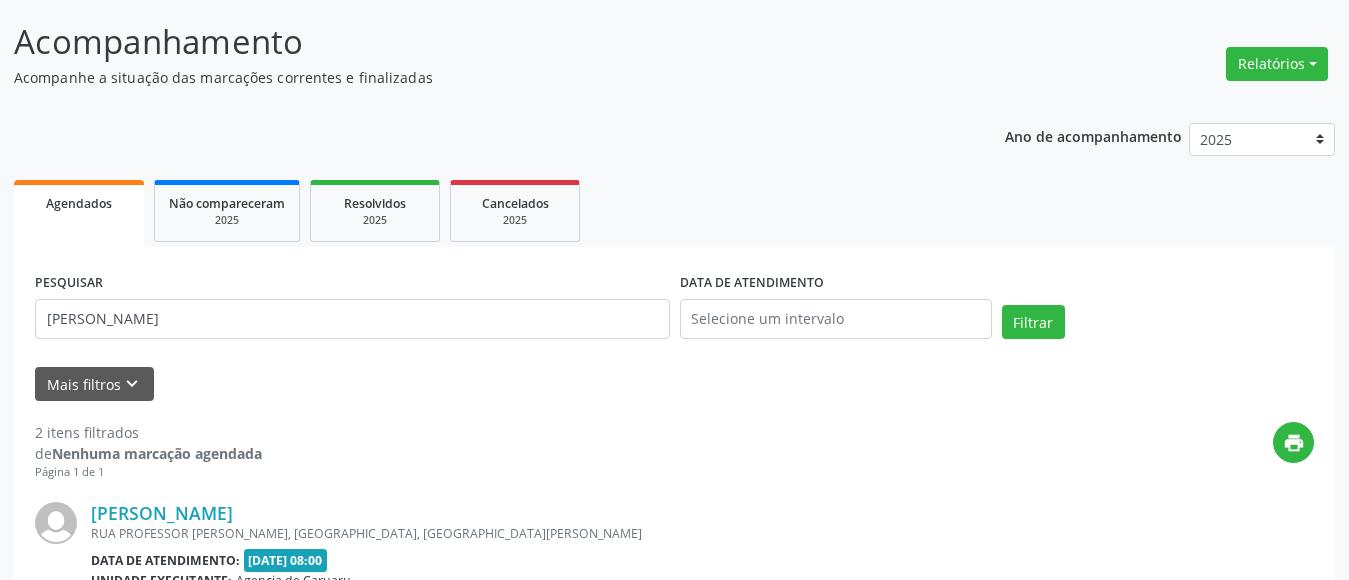 scroll, scrollTop: 0, scrollLeft: 0, axis: both 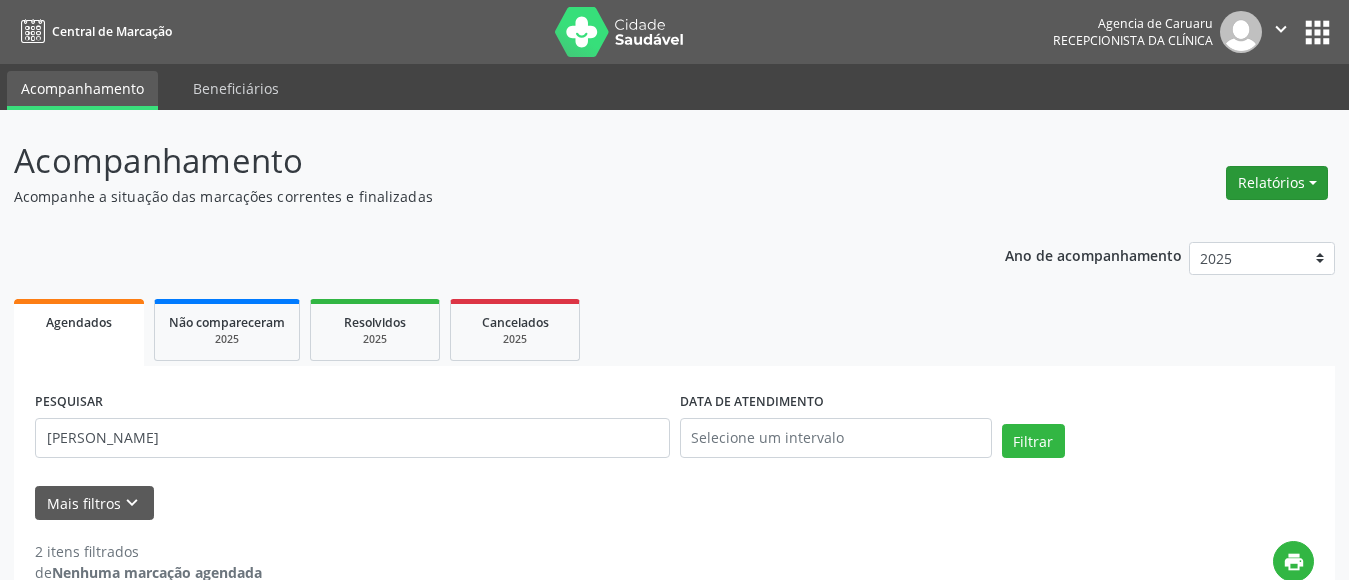 click on "Relatórios" at bounding box center (1277, 183) 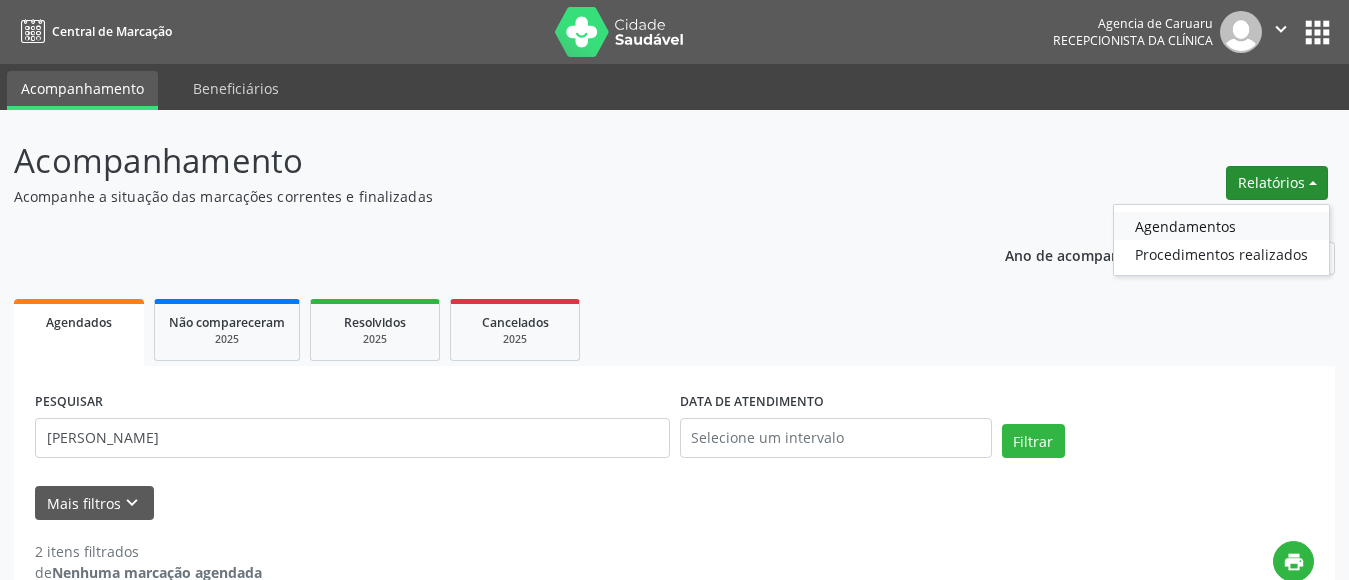 click on "Agendamentos" at bounding box center [1221, 226] 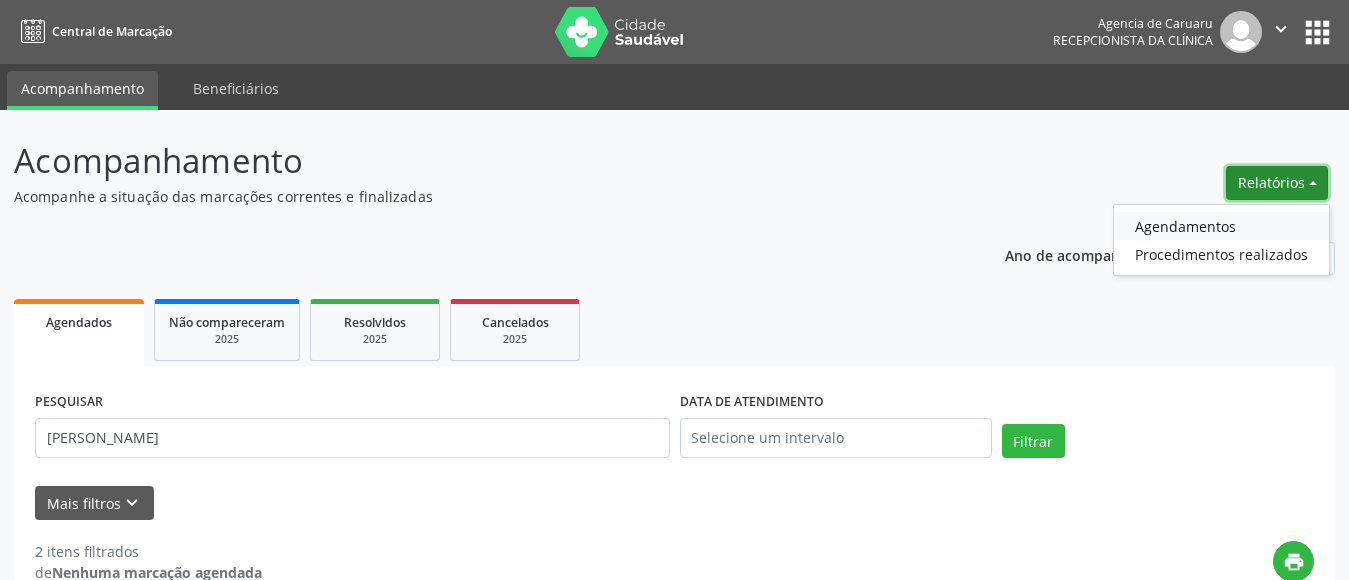 select on "6" 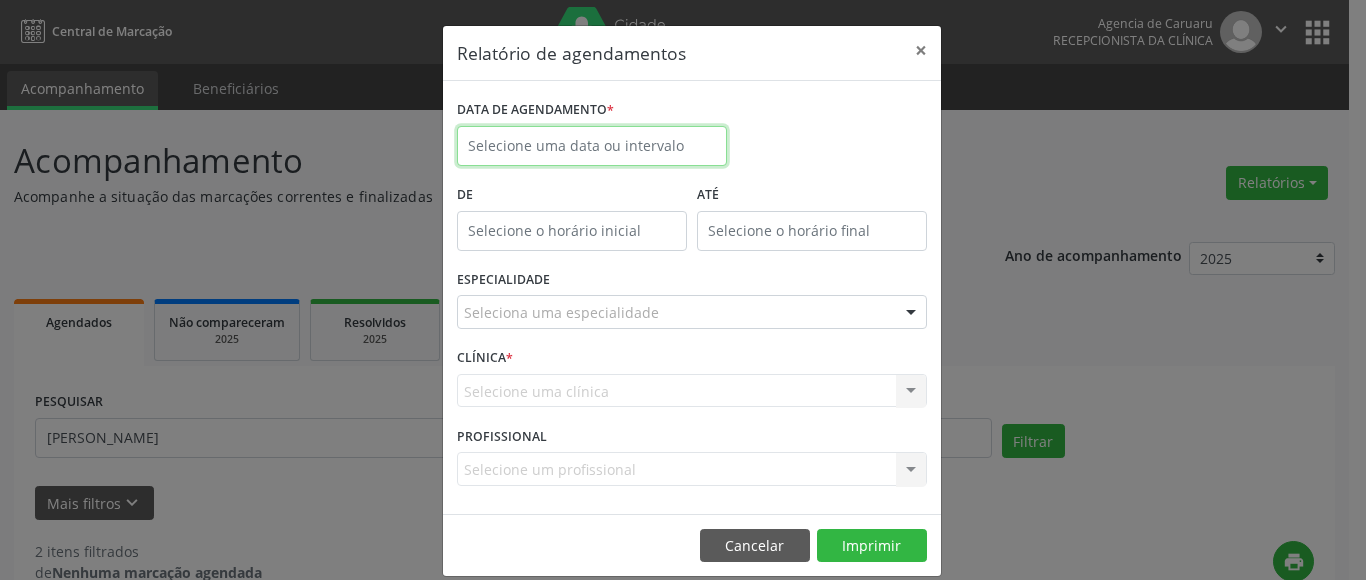 click at bounding box center [592, 146] 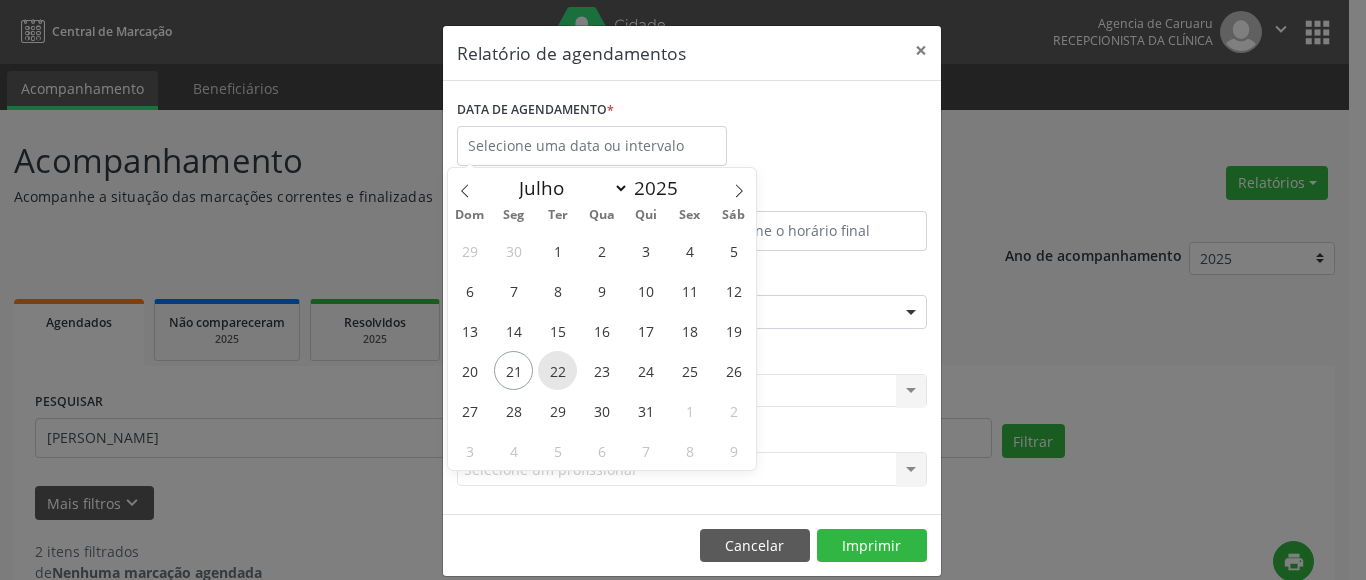 click on "22" at bounding box center [557, 370] 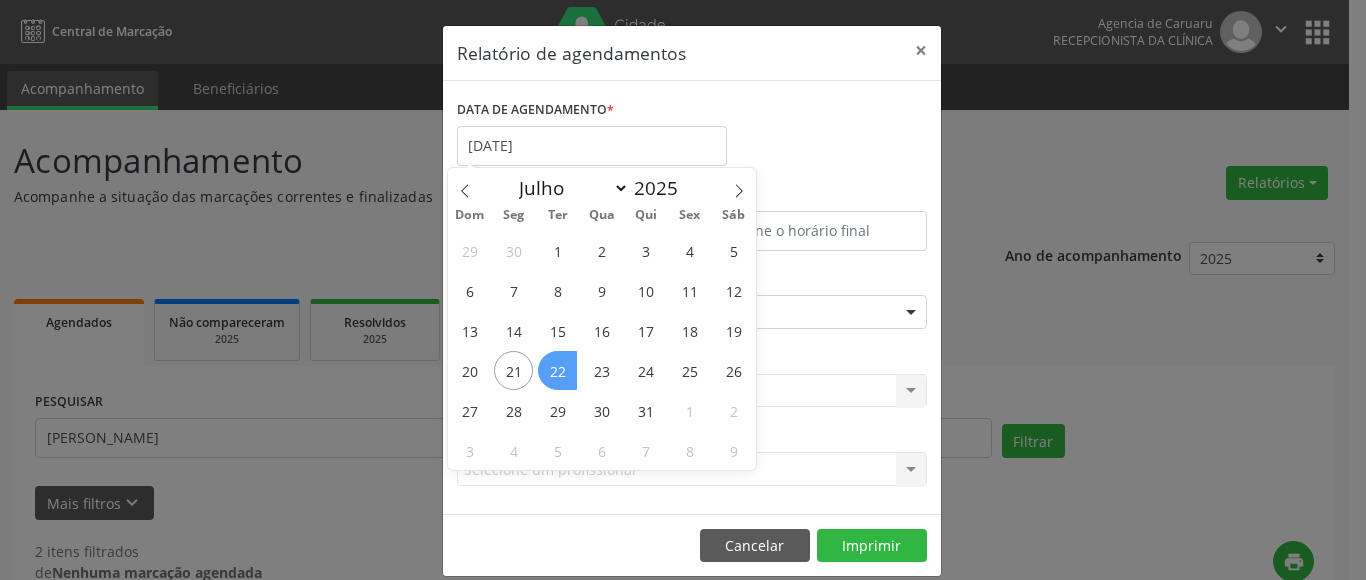 click on "22" at bounding box center [557, 370] 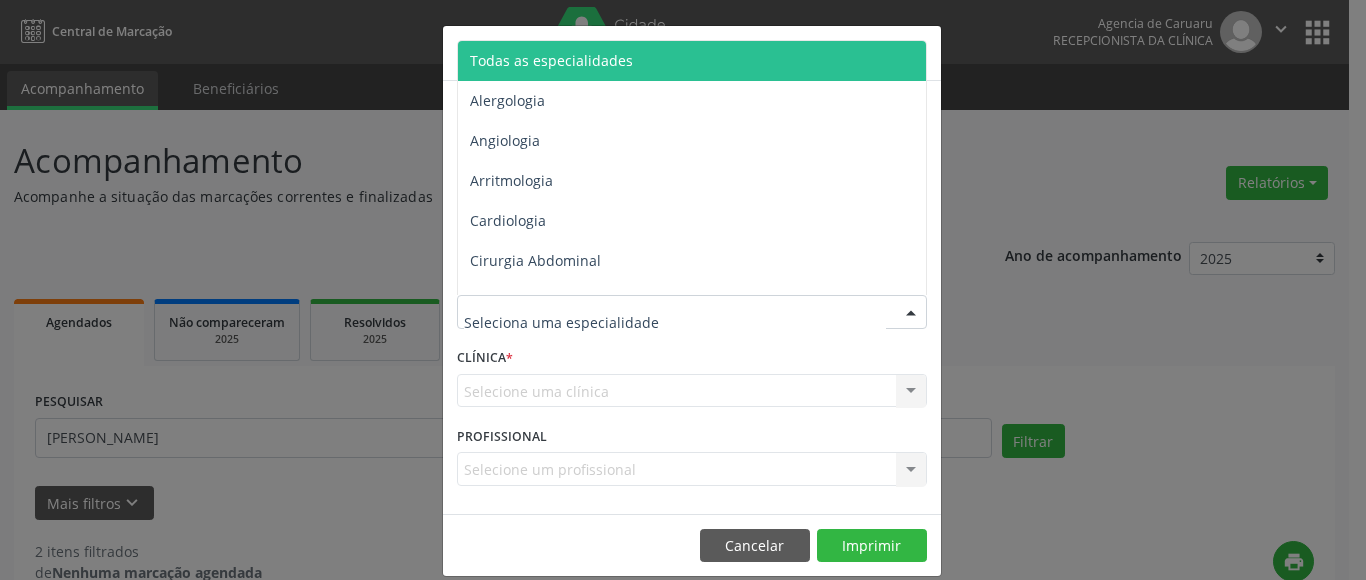 click on "Todas as especialidades" at bounding box center (551, 60) 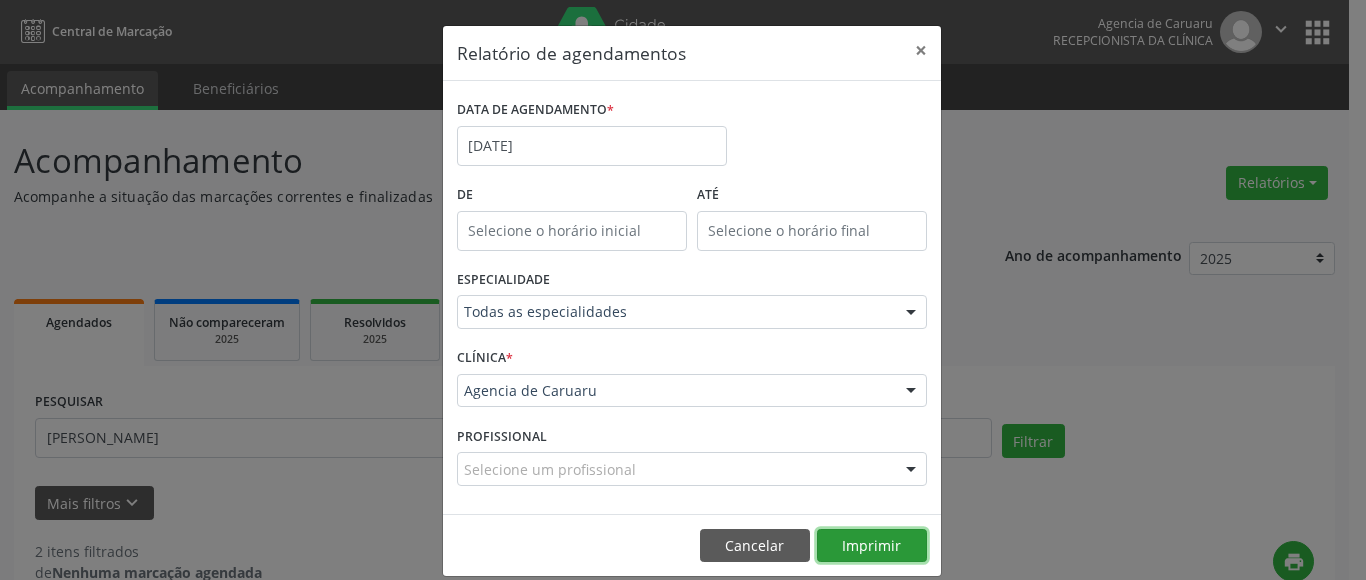 click on "Imprimir" at bounding box center (872, 546) 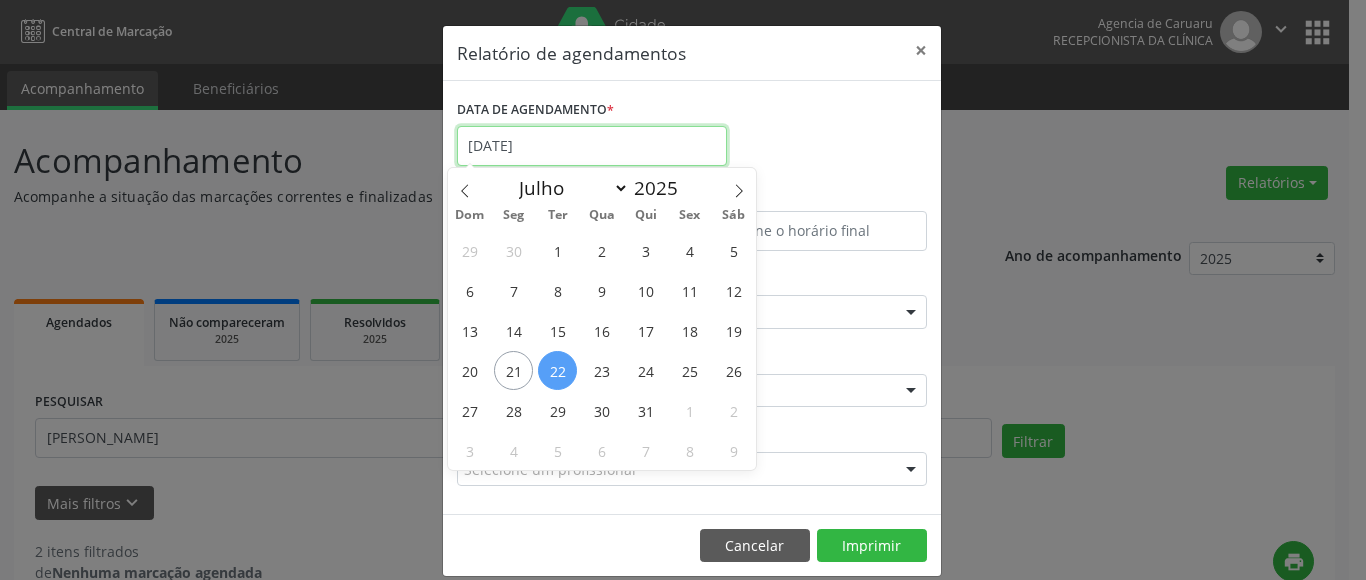 click on "22/07/2025" at bounding box center [592, 146] 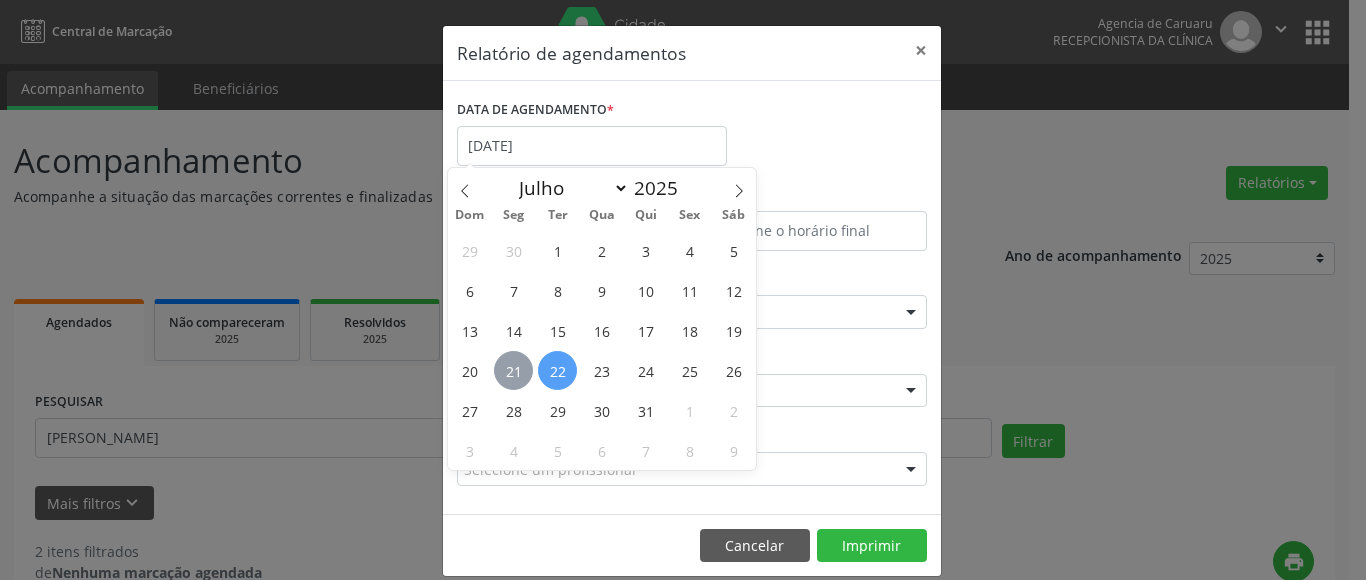 click on "21" at bounding box center [513, 370] 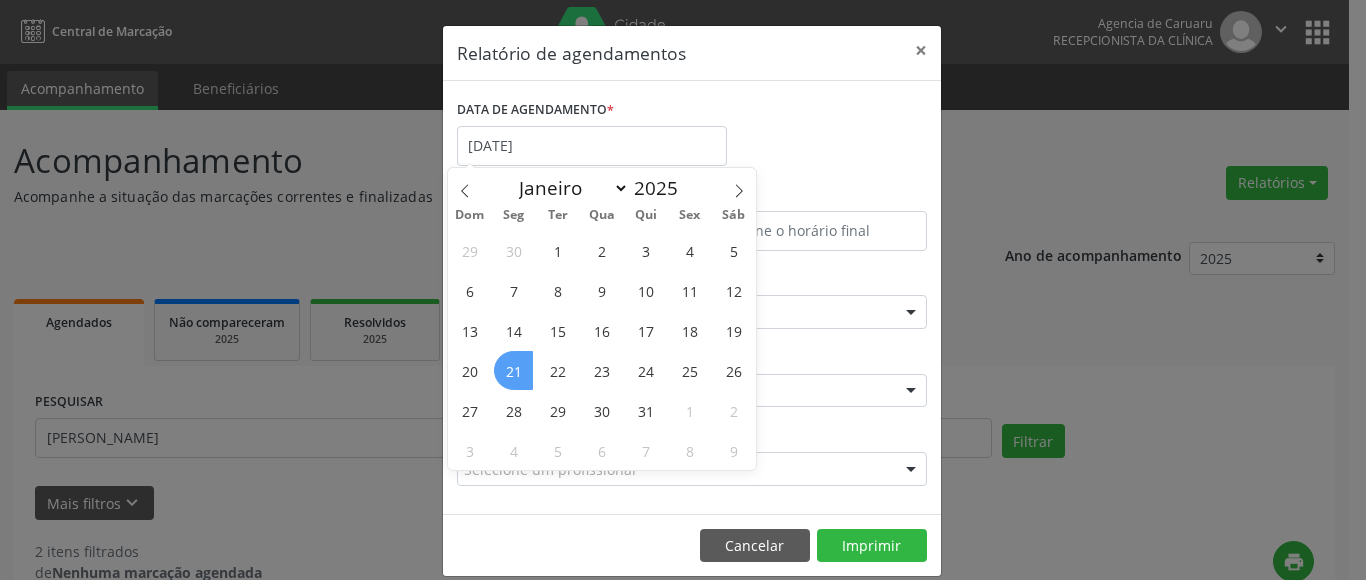 click on "21" at bounding box center [513, 370] 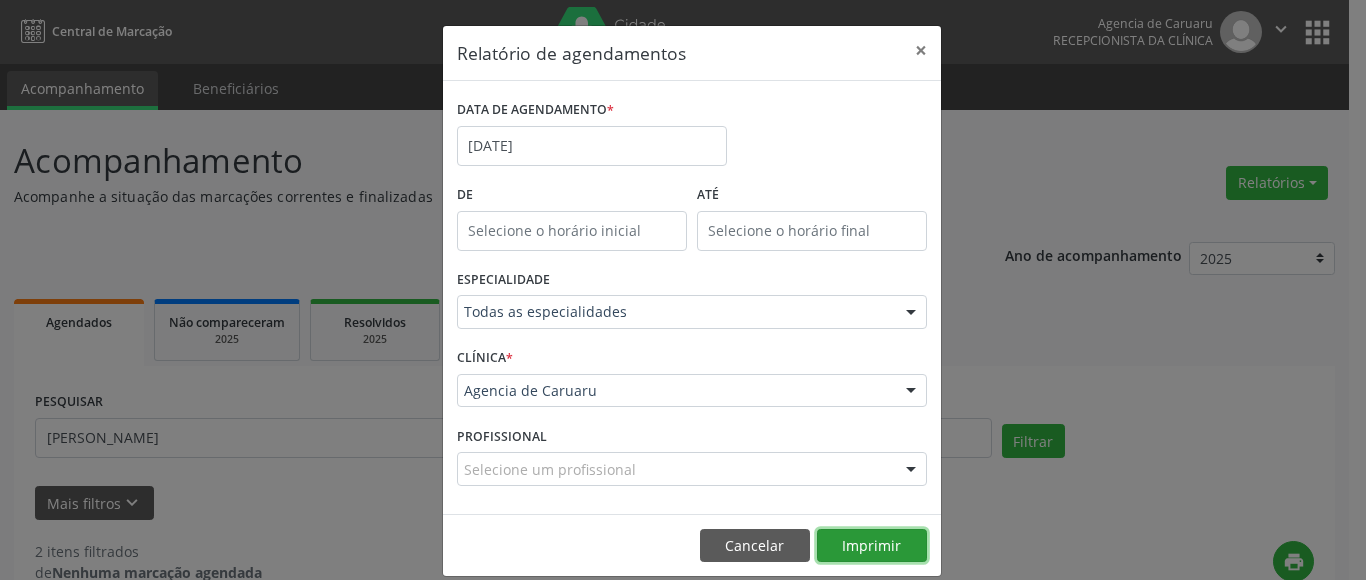 click on "Imprimir" at bounding box center (872, 546) 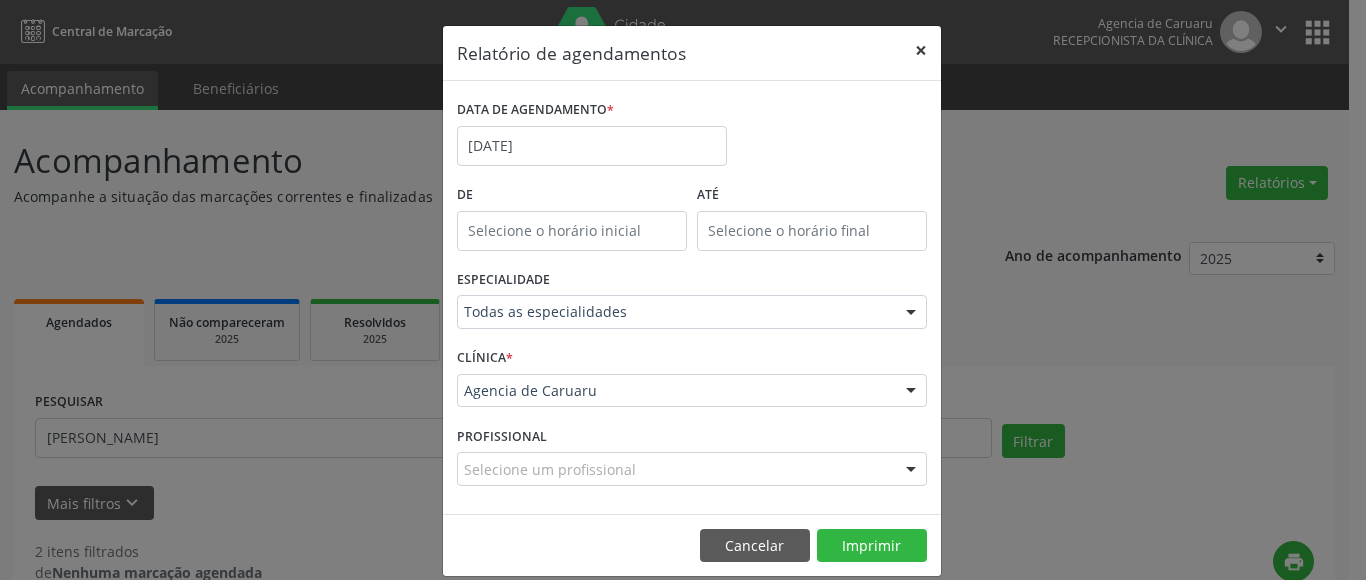 click on "×" at bounding box center (921, 50) 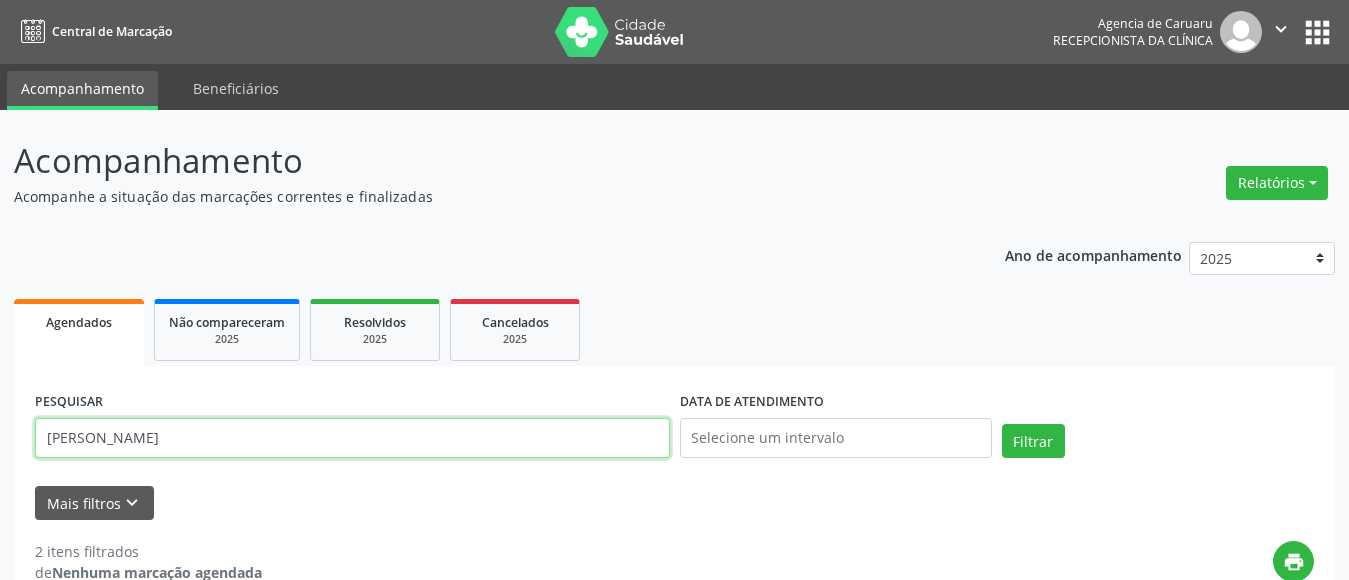 click on "julia luana da silva" at bounding box center [352, 438] 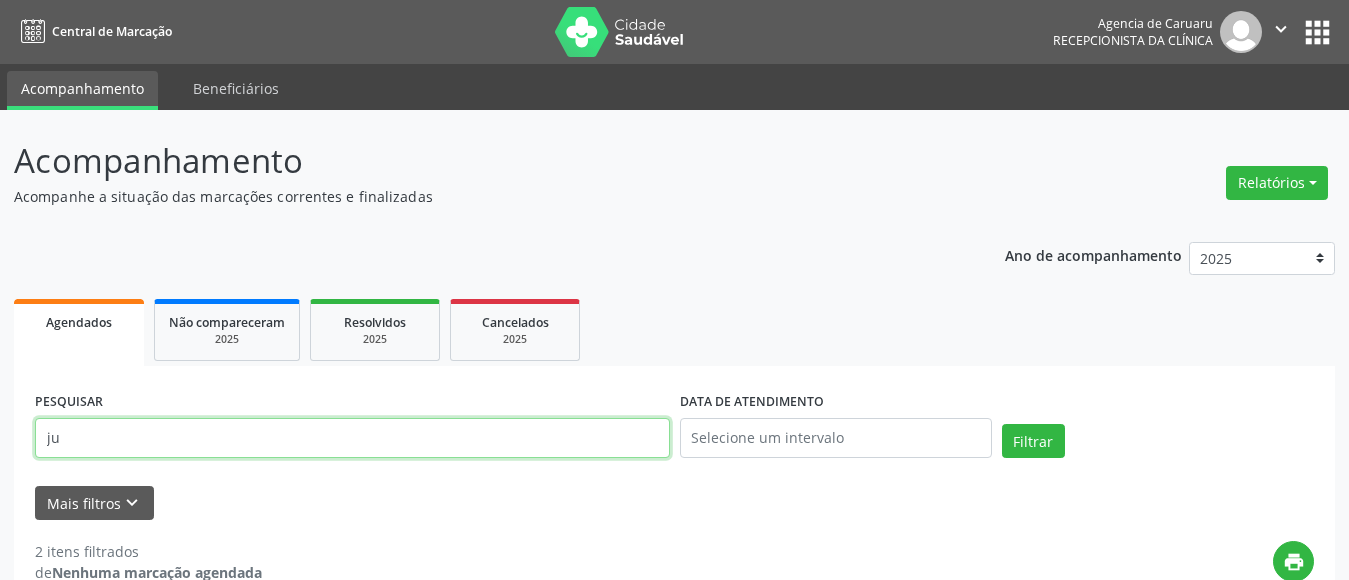 type on "j" 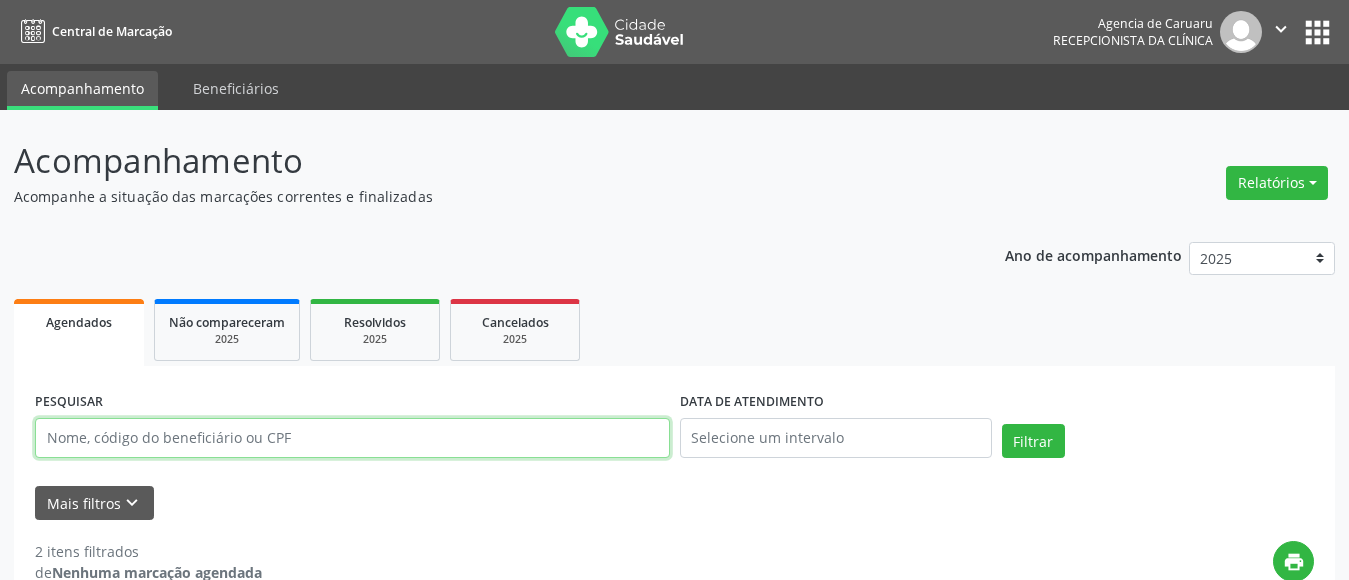 paste on "Maria de Fatima Cursino Leite" 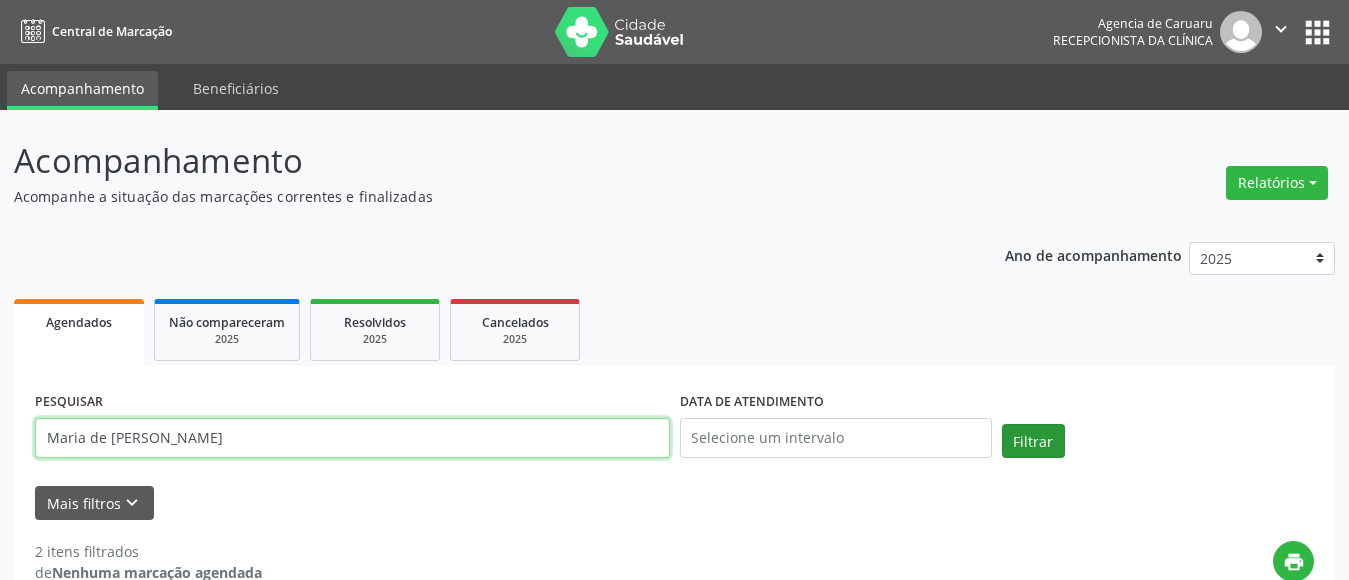 type on "Maria de Fatima Cursino Leite" 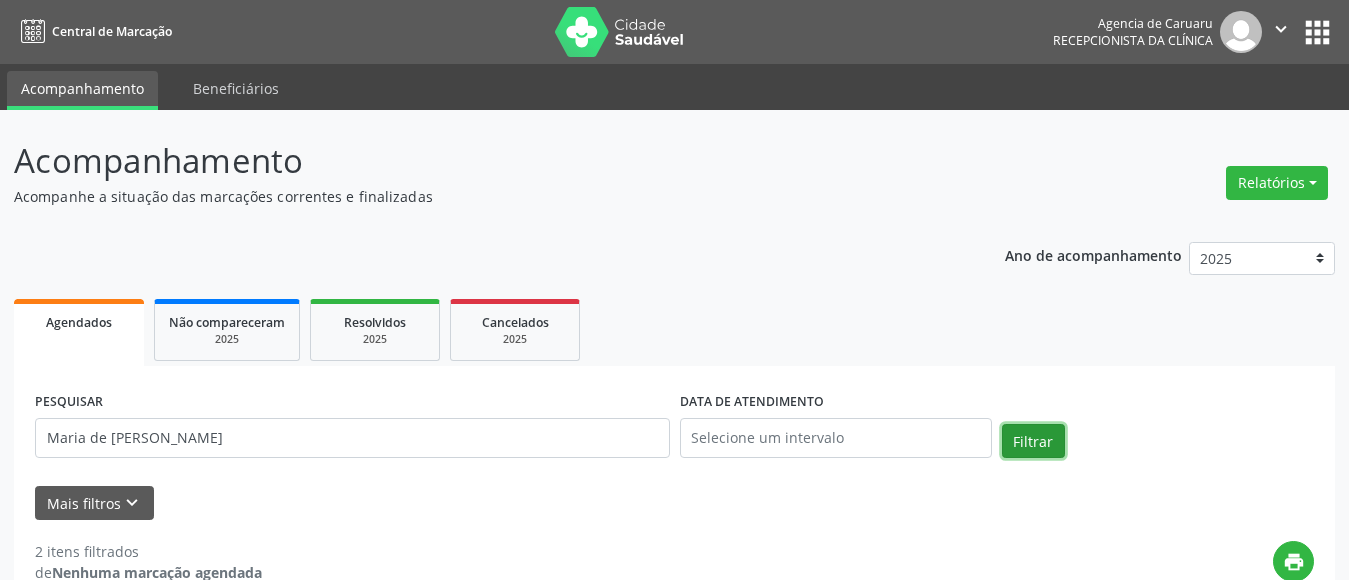 click on "Filtrar" at bounding box center [1033, 441] 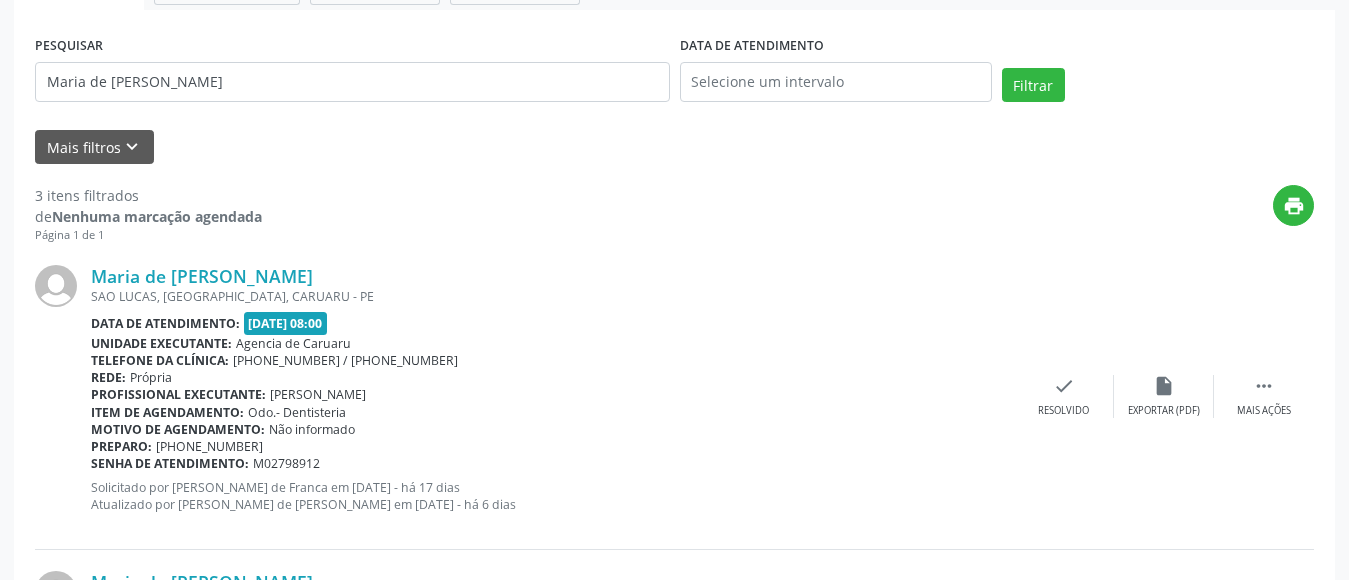 scroll, scrollTop: 153, scrollLeft: 0, axis: vertical 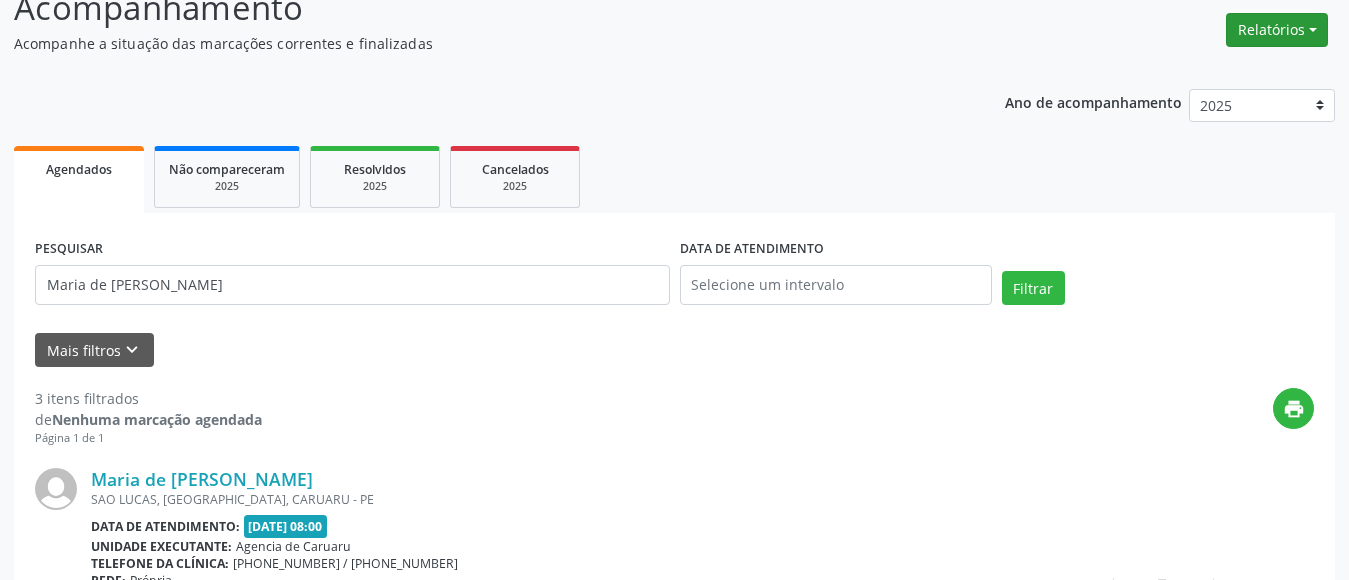 click on "Relatórios" at bounding box center (1277, 30) 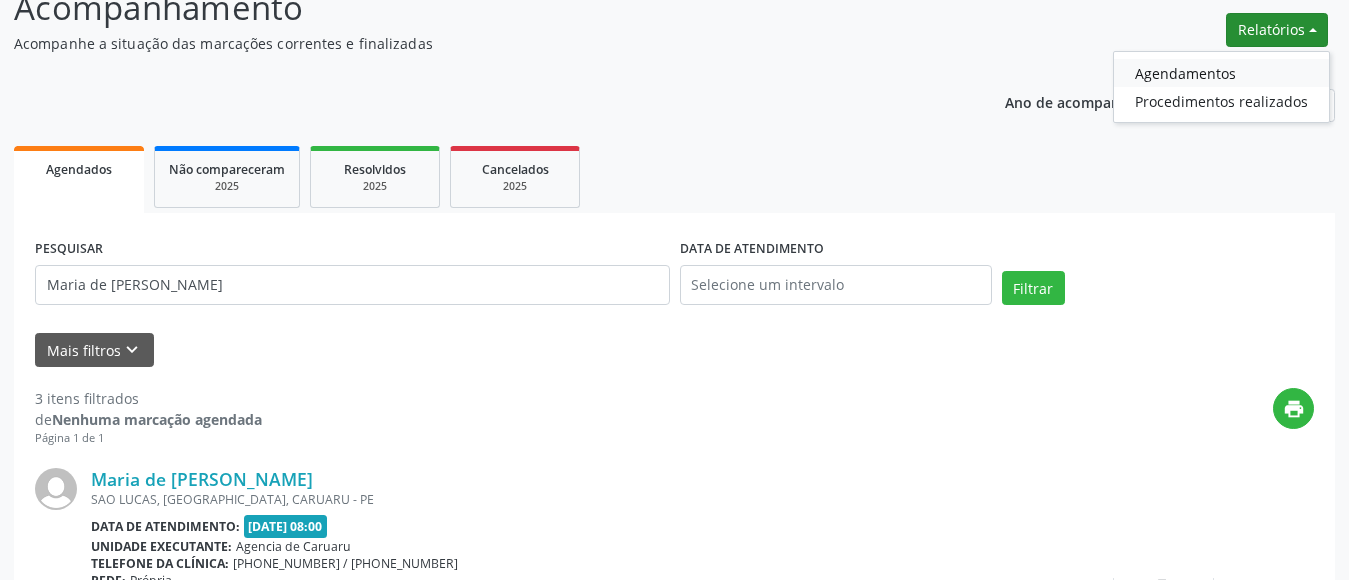click on "Agendamentos" at bounding box center (1221, 73) 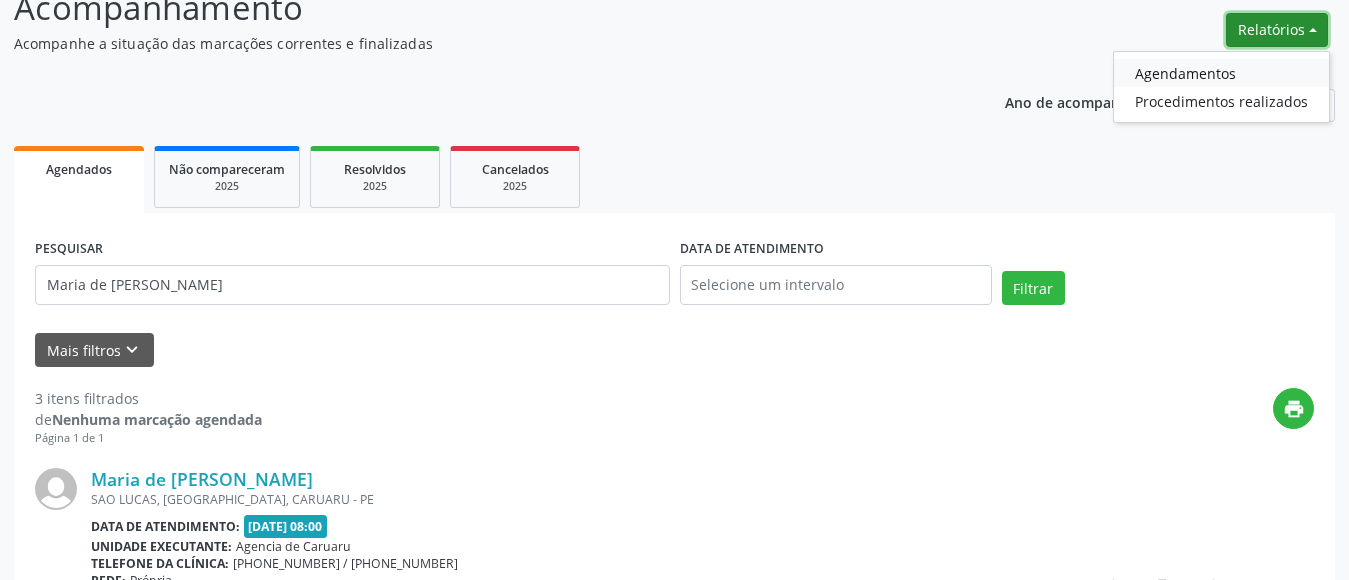 select on "6" 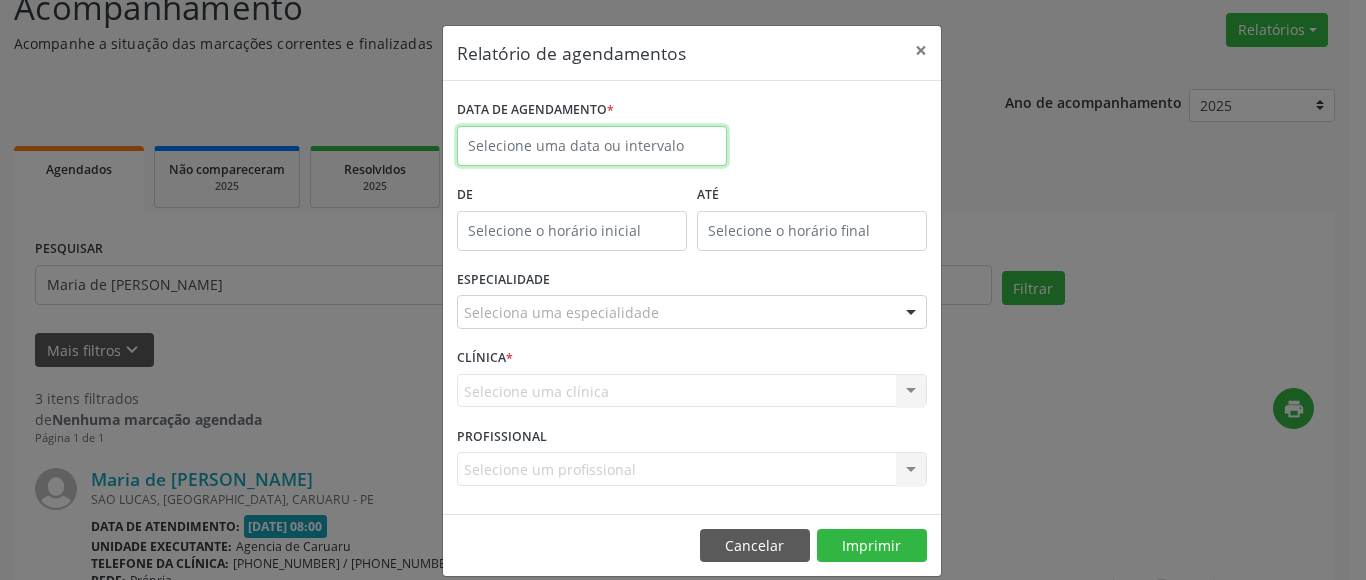 click at bounding box center [592, 146] 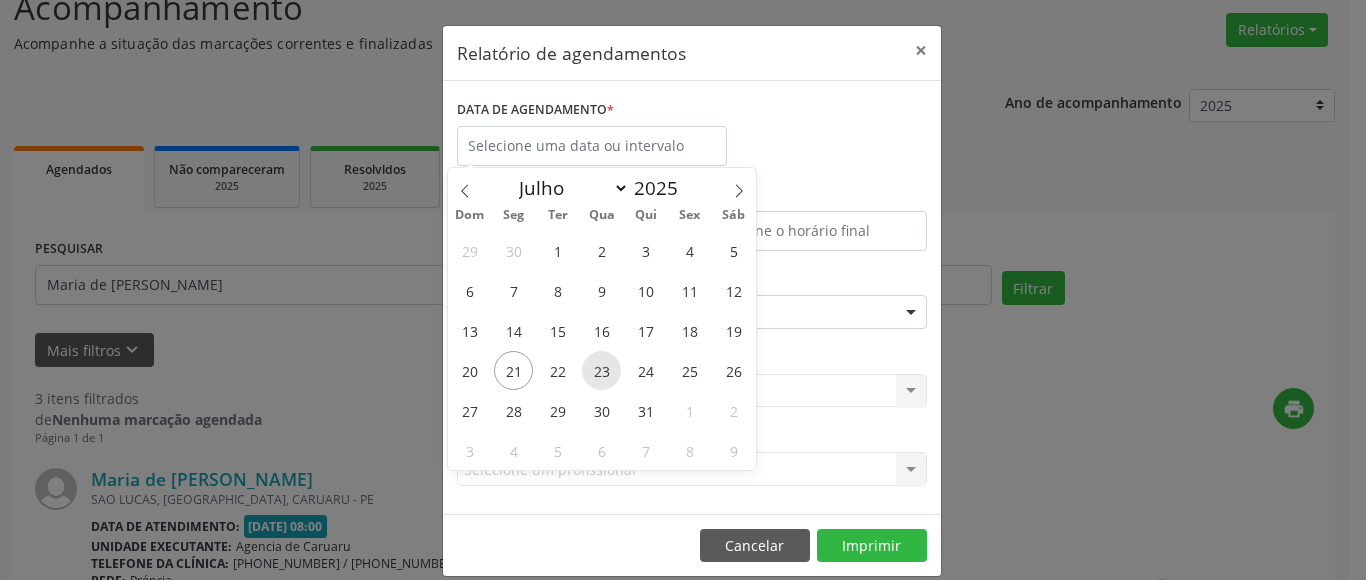 click on "23" at bounding box center (601, 370) 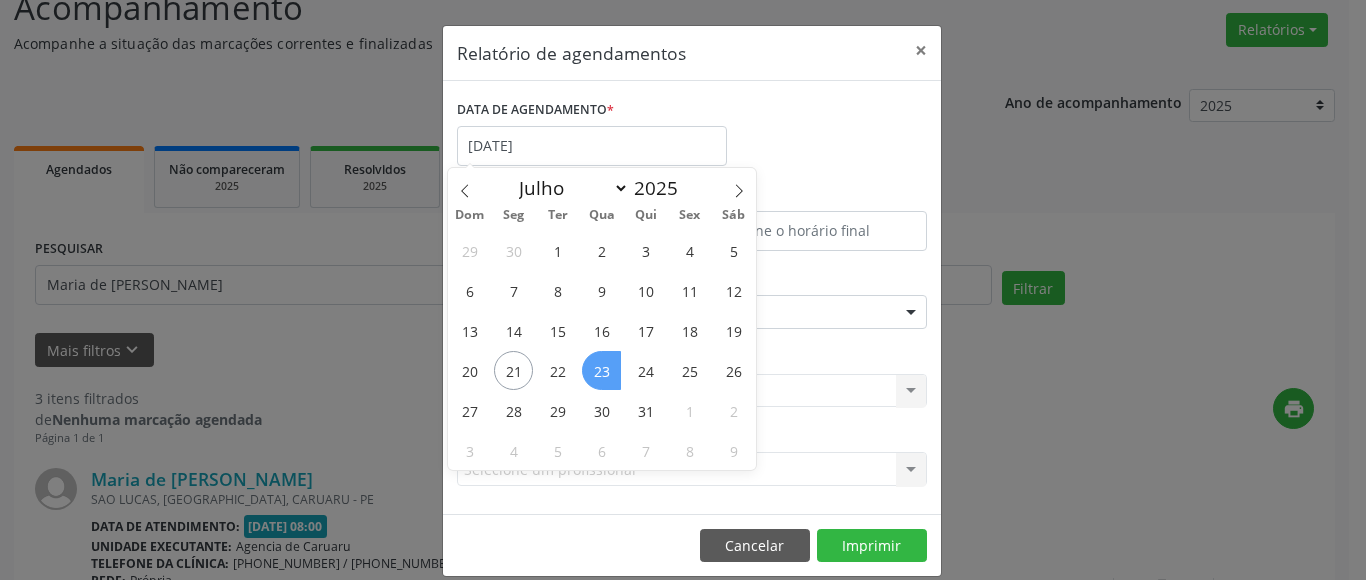 click on "23" at bounding box center [601, 370] 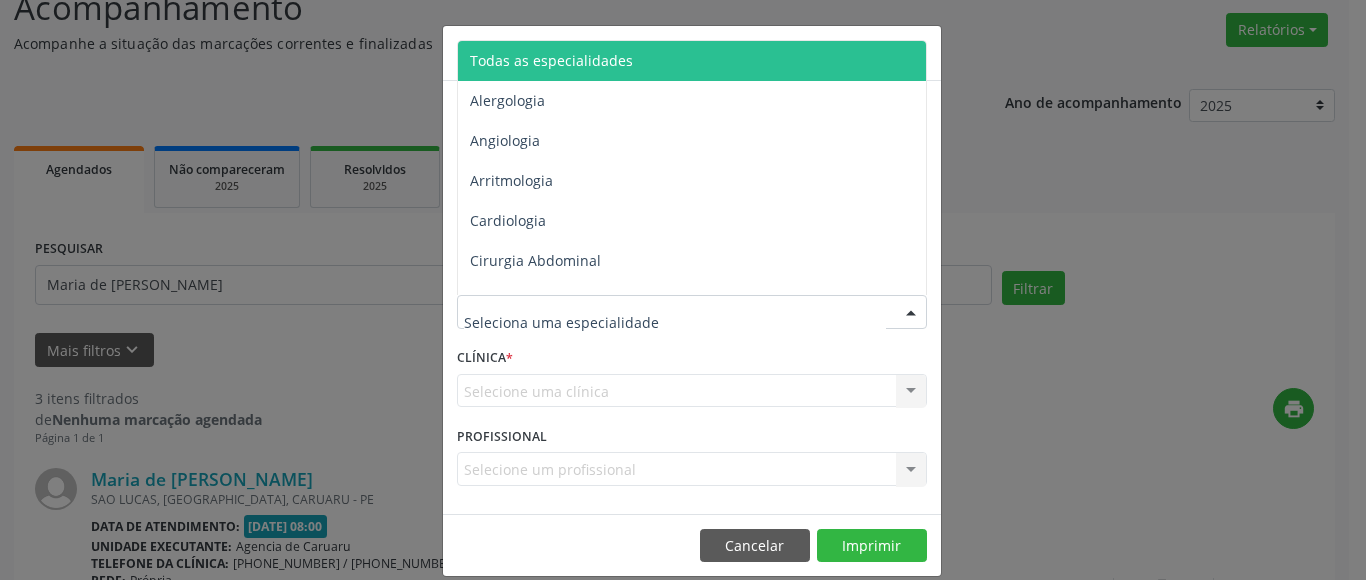 click on "Todas as especialidades" at bounding box center (551, 60) 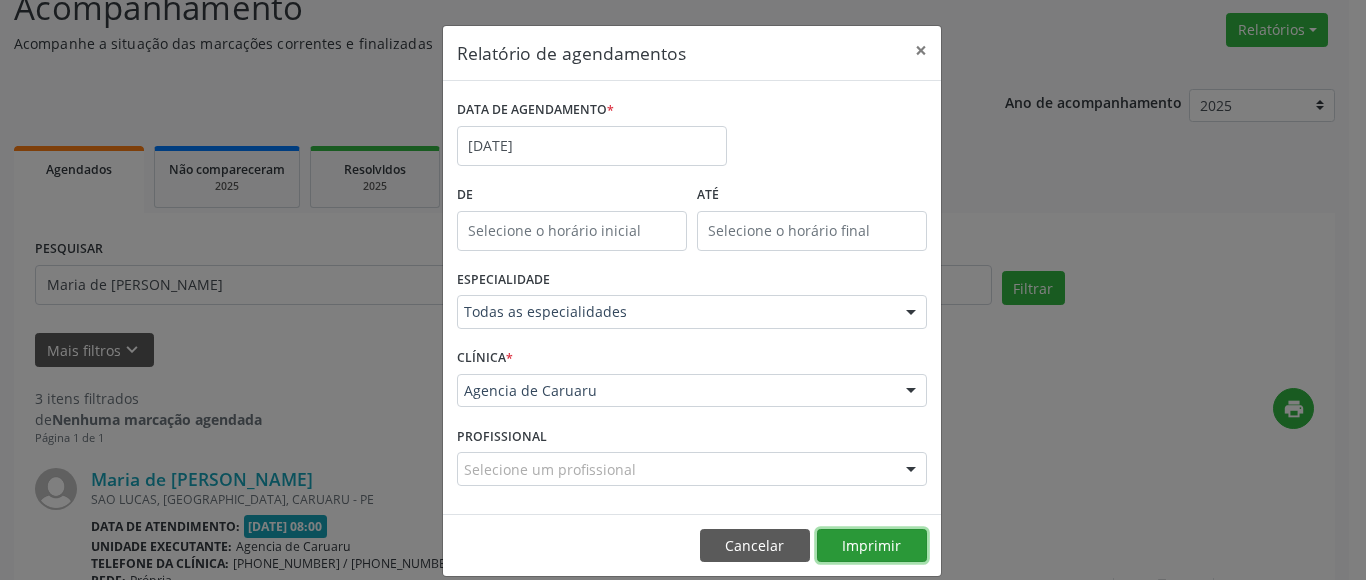 click on "Imprimir" at bounding box center [872, 546] 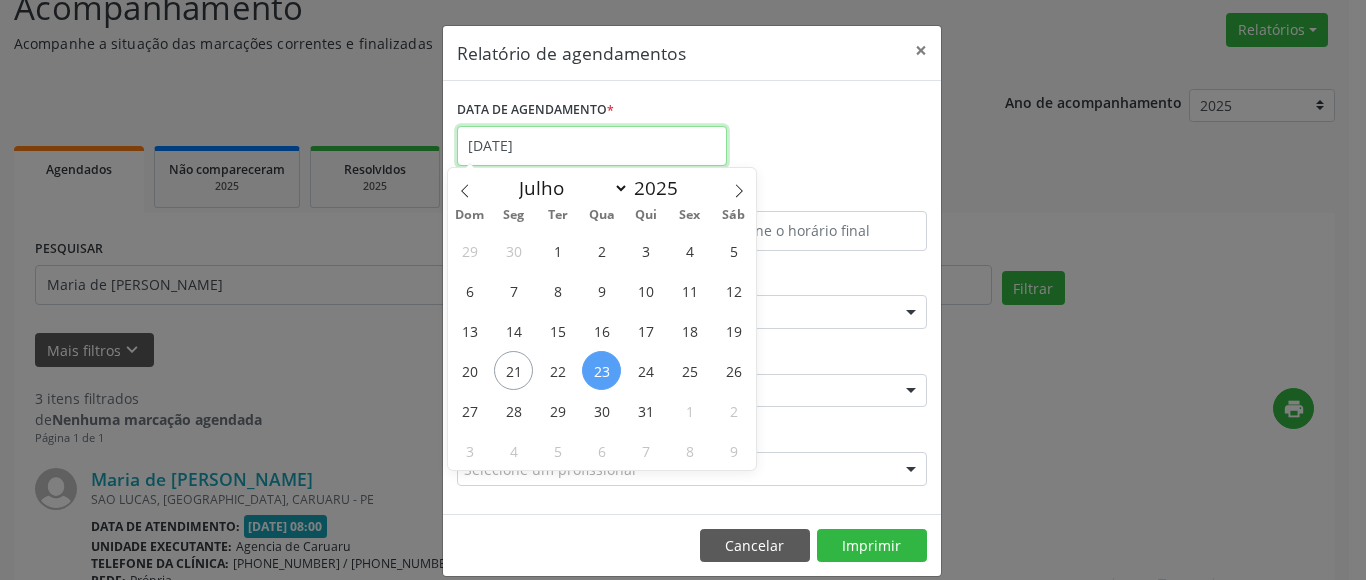 click on "23/07/2025" at bounding box center (592, 146) 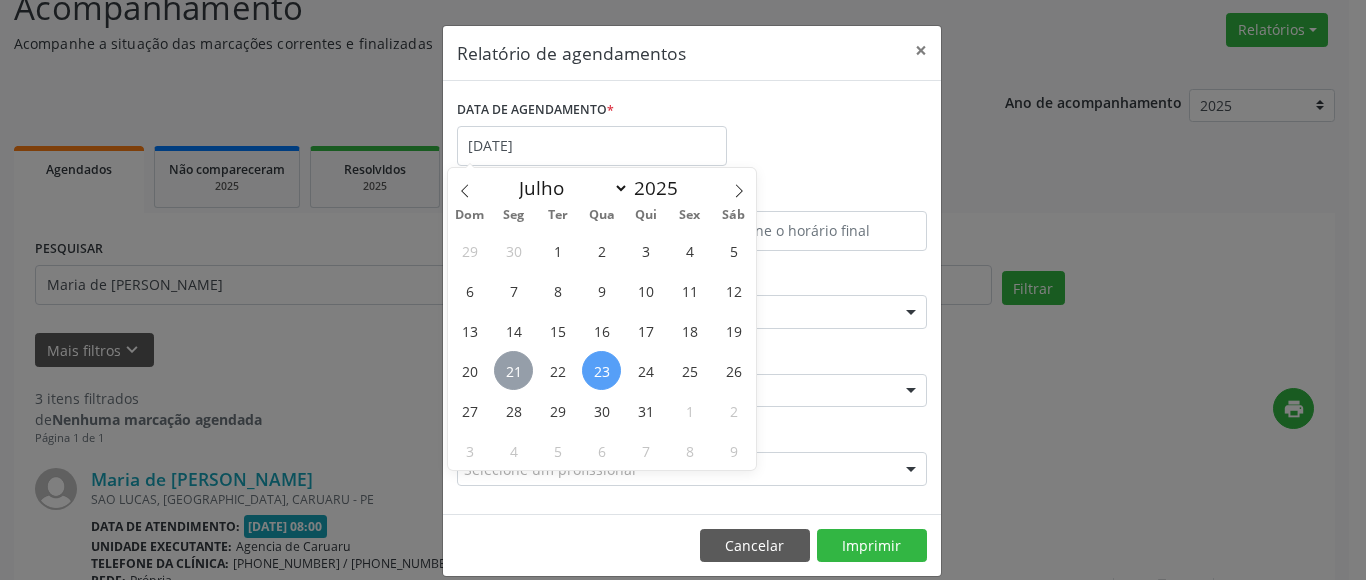 click on "21" at bounding box center [513, 370] 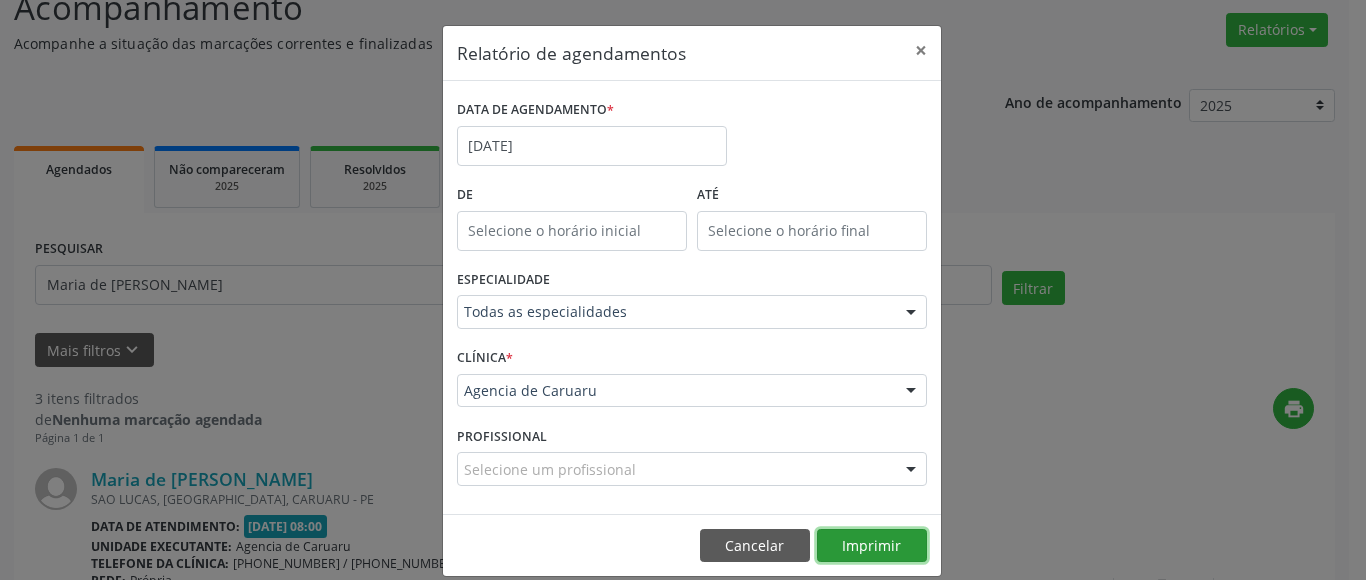 click on "Imprimir" at bounding box center [872, 546] 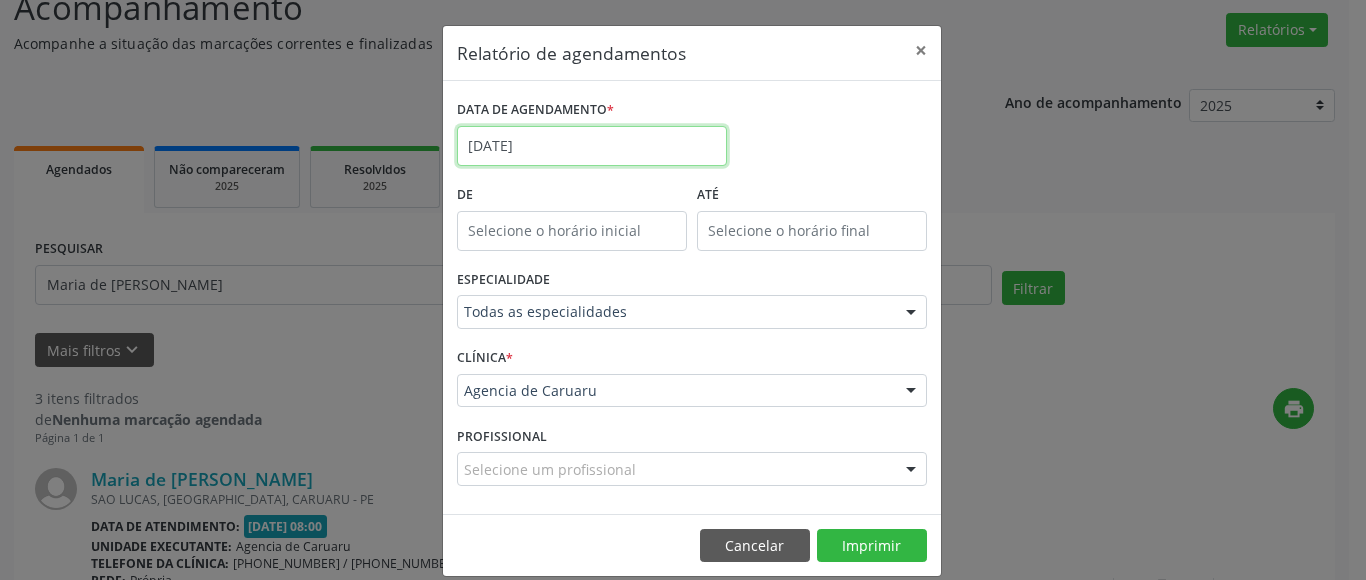 click on "[DATE]" at bounding box center (592, 146) 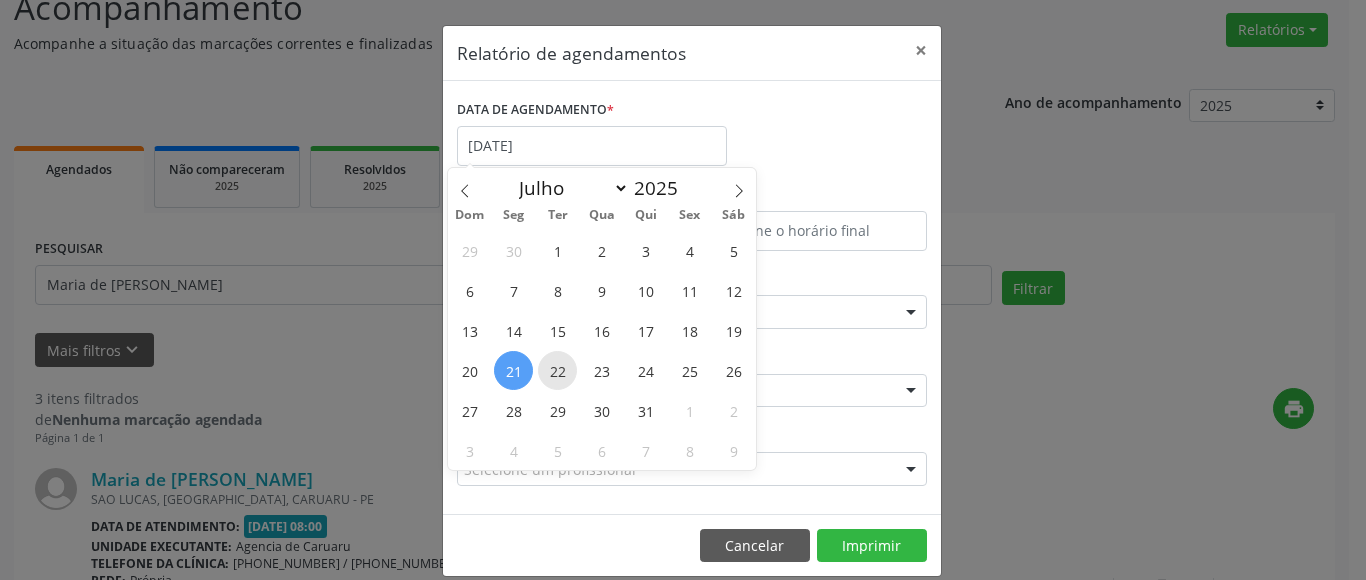 click on "22" at bounding box center (557, 370) 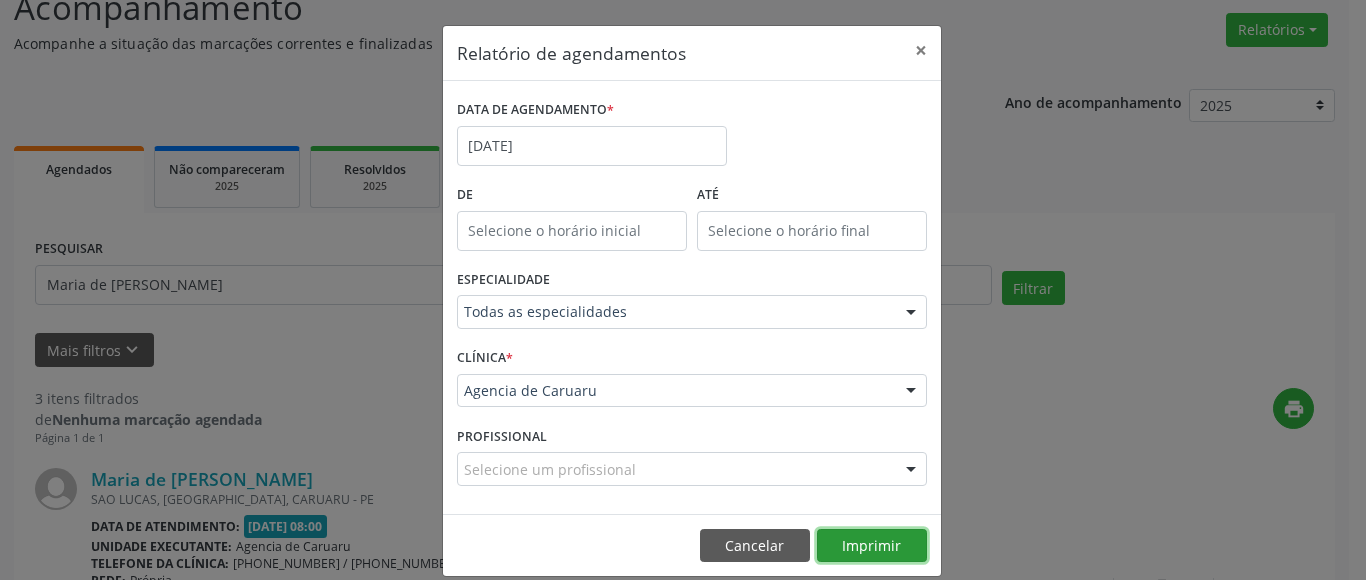 click on "Imprimir" at bounding box center [872, 546] 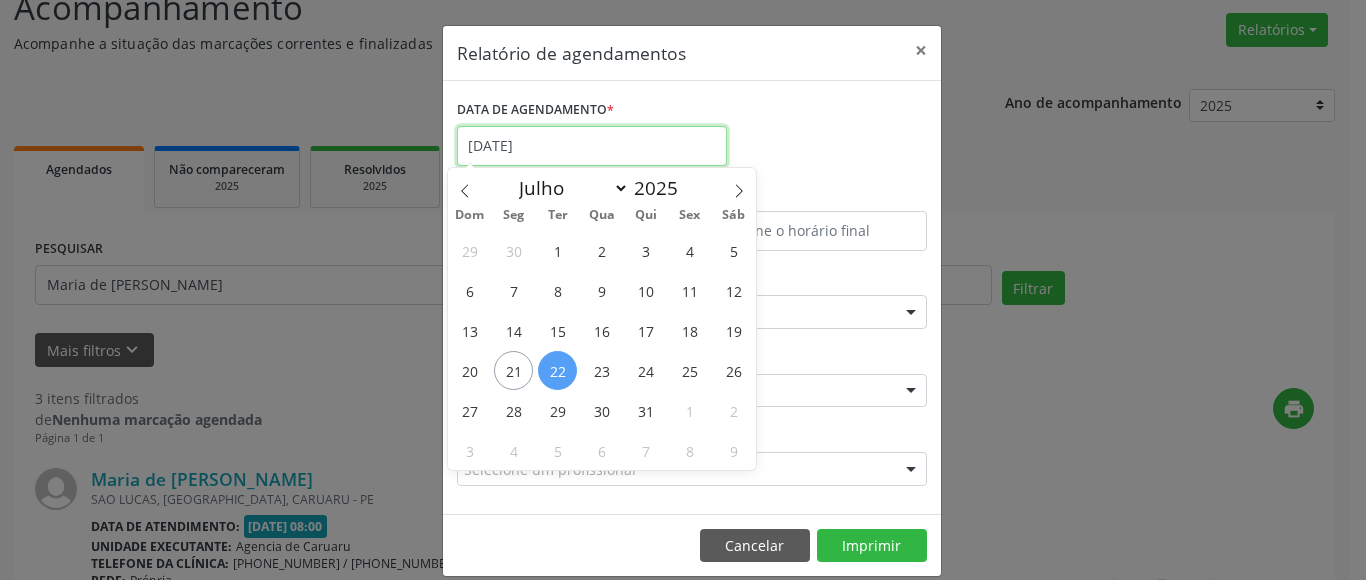 click on "22/07/2025" at bounding box center [592, 146] 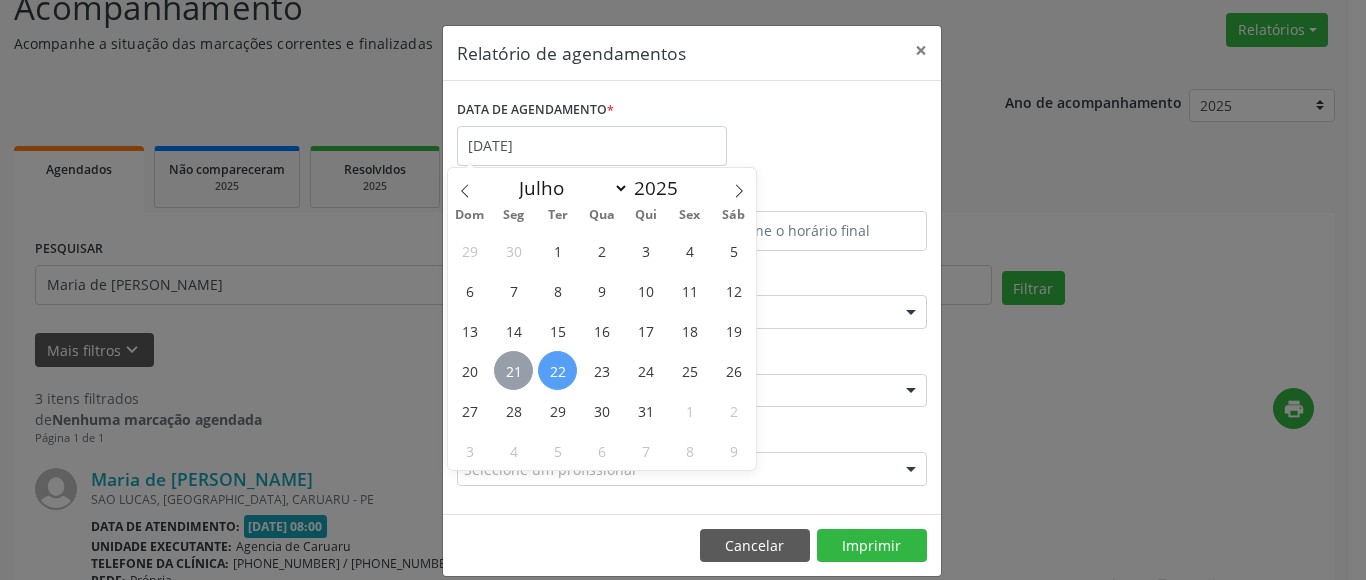 click on "21" at bounding box center [513, 370] 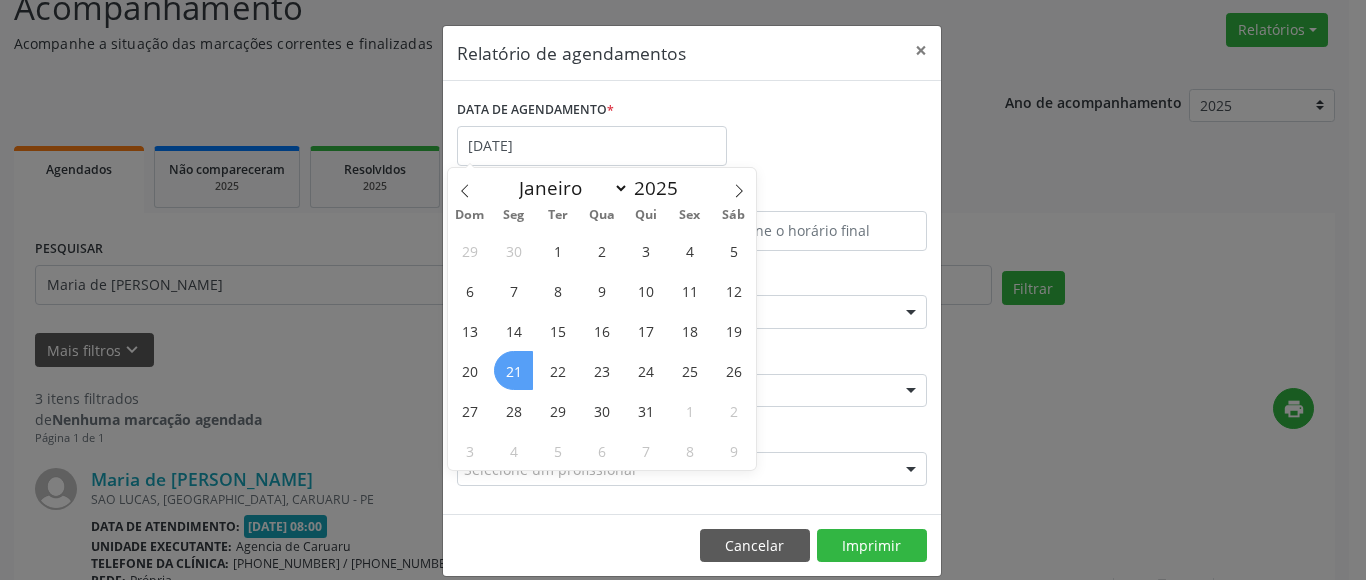 click on "21" at bounding box center [513, 370] 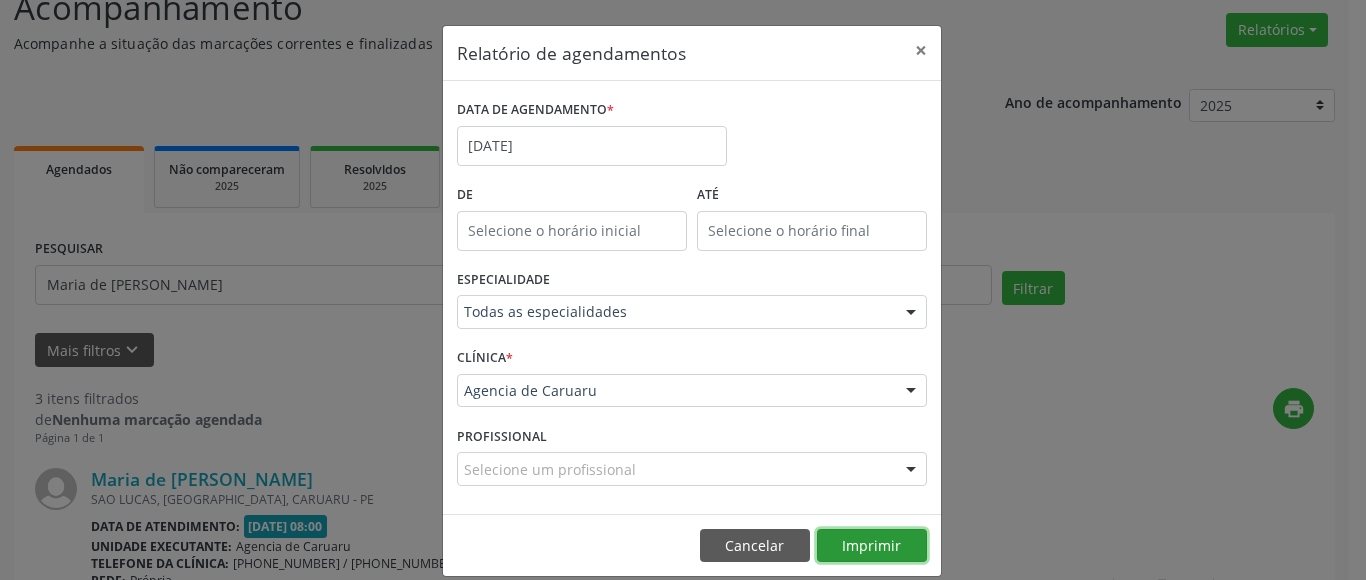 click on "Imprimir" at bounding box center (872, 546) 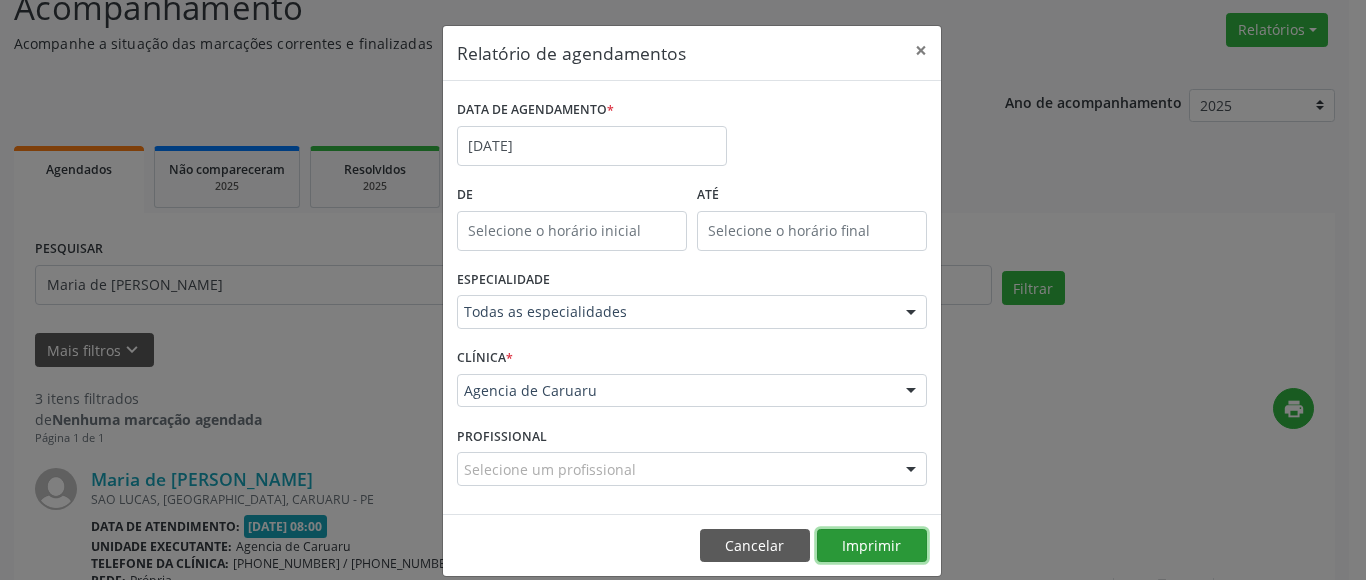 click on "Imprimir" at bounding box center (872, 546) 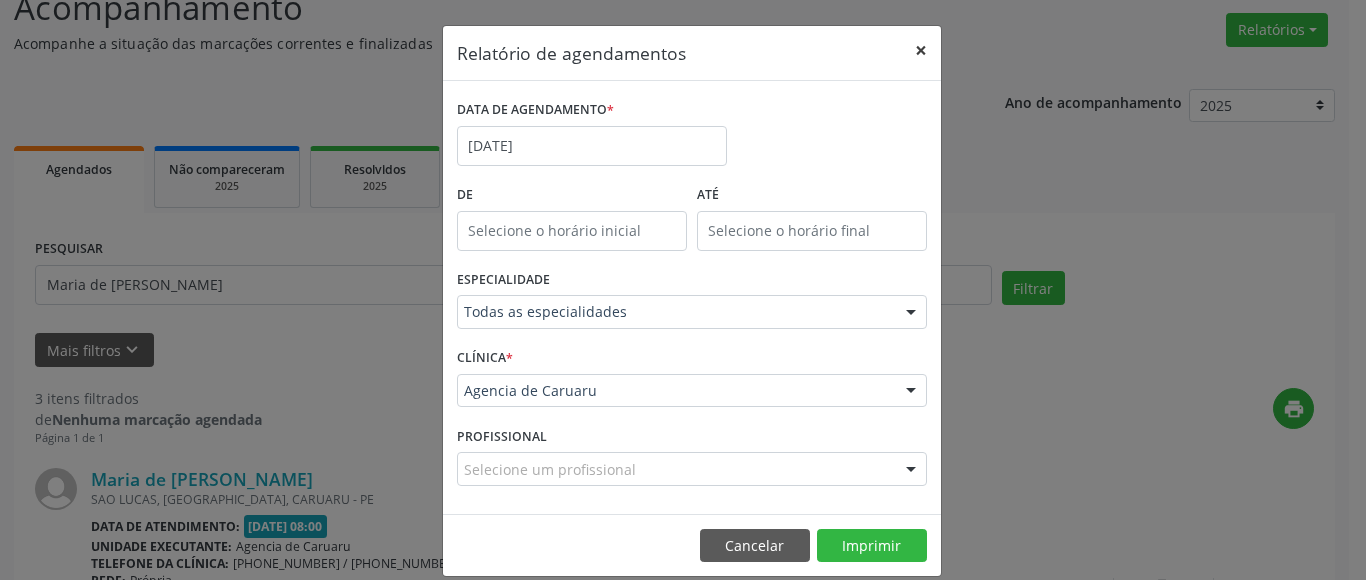 click on "×" at bounding box center [921, 50] 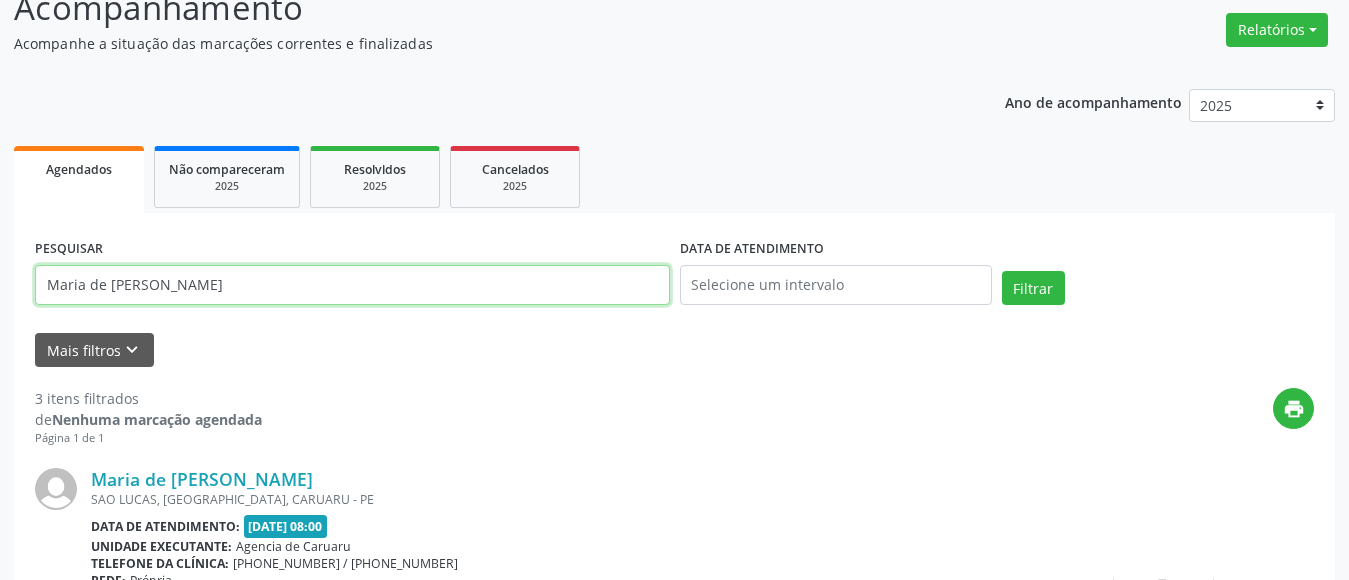 click on "Maria de Fatima Cursino Leite" at bounding box center (352, 285) 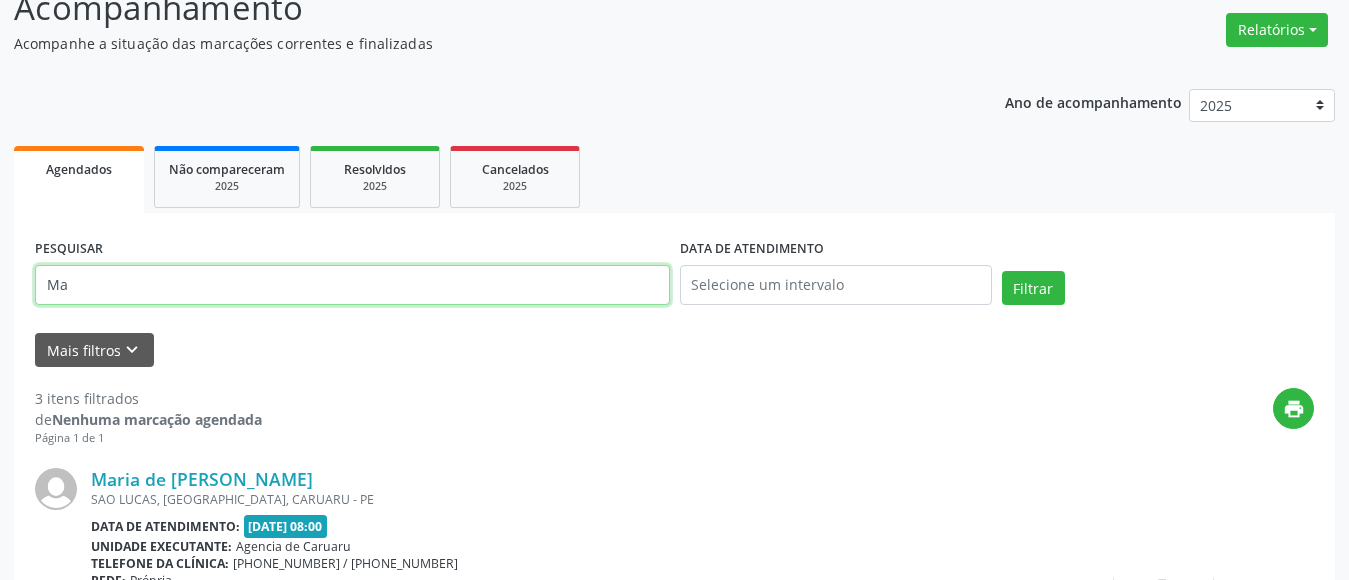type on "M" 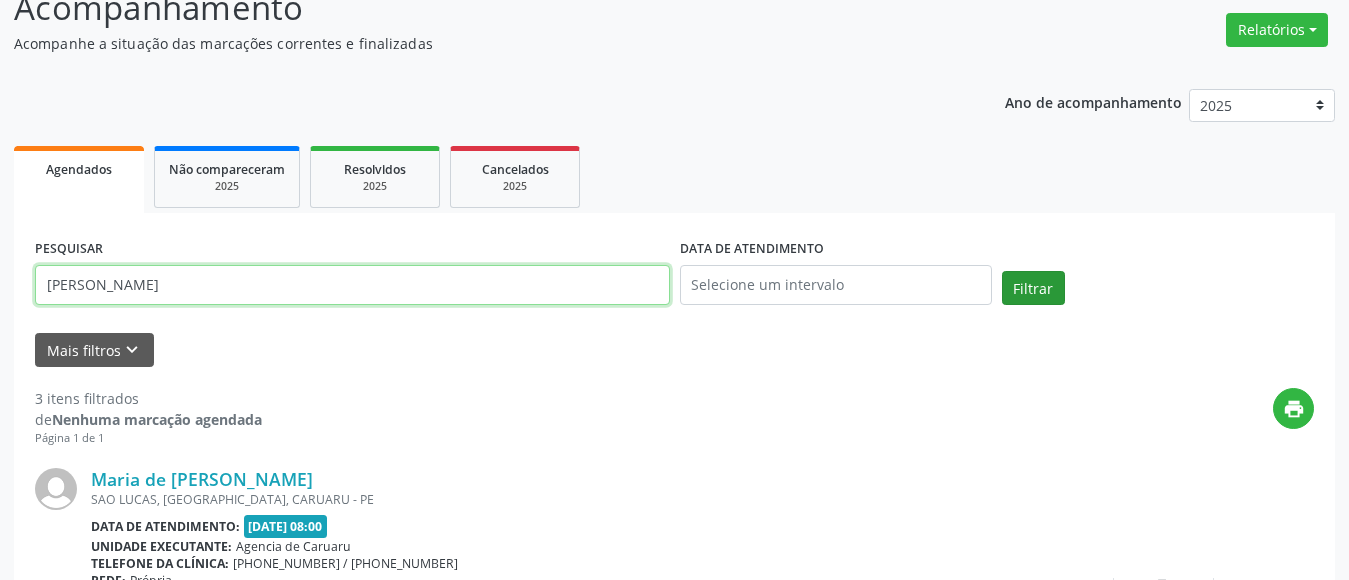 type on "ANTONIO GABRIEL DE SOUZA" 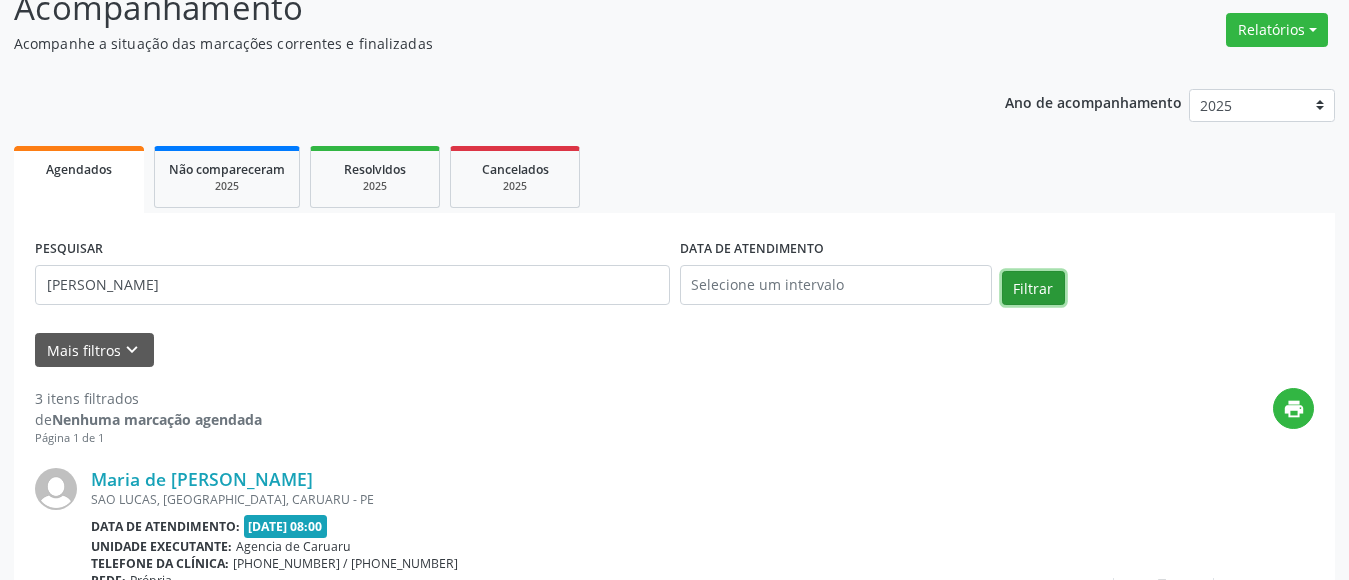 click on "Filtrar" at bounding box center [1033, 288] 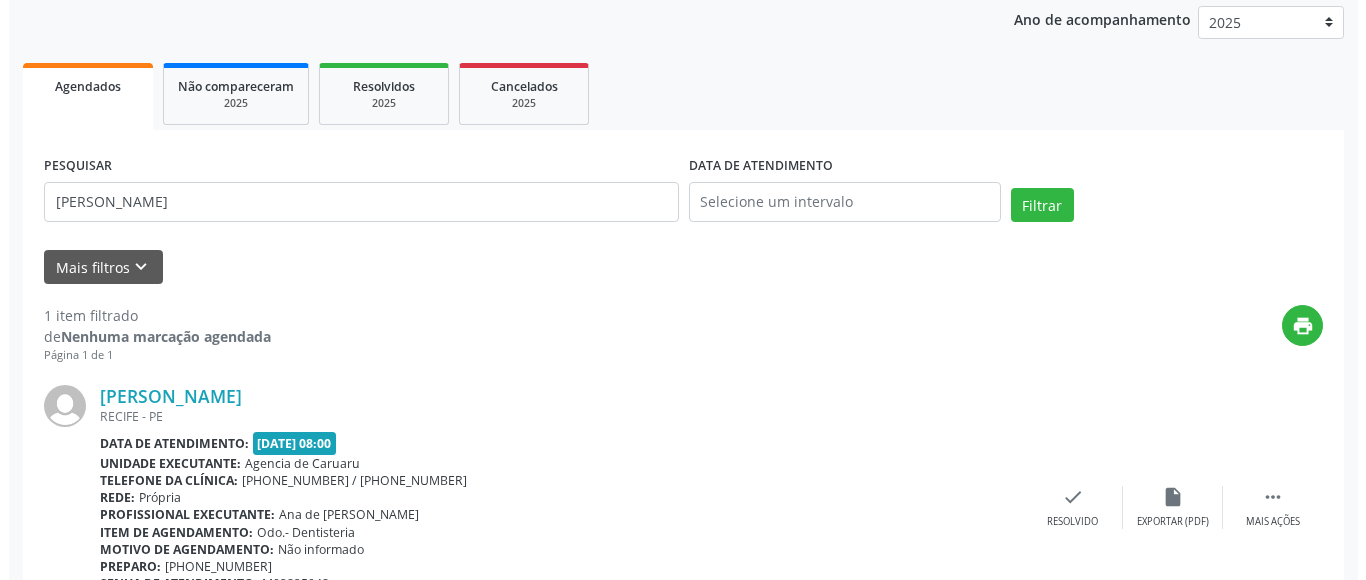 scroll, scrollTop: 42, scrollLeft: 0, axis: vertical 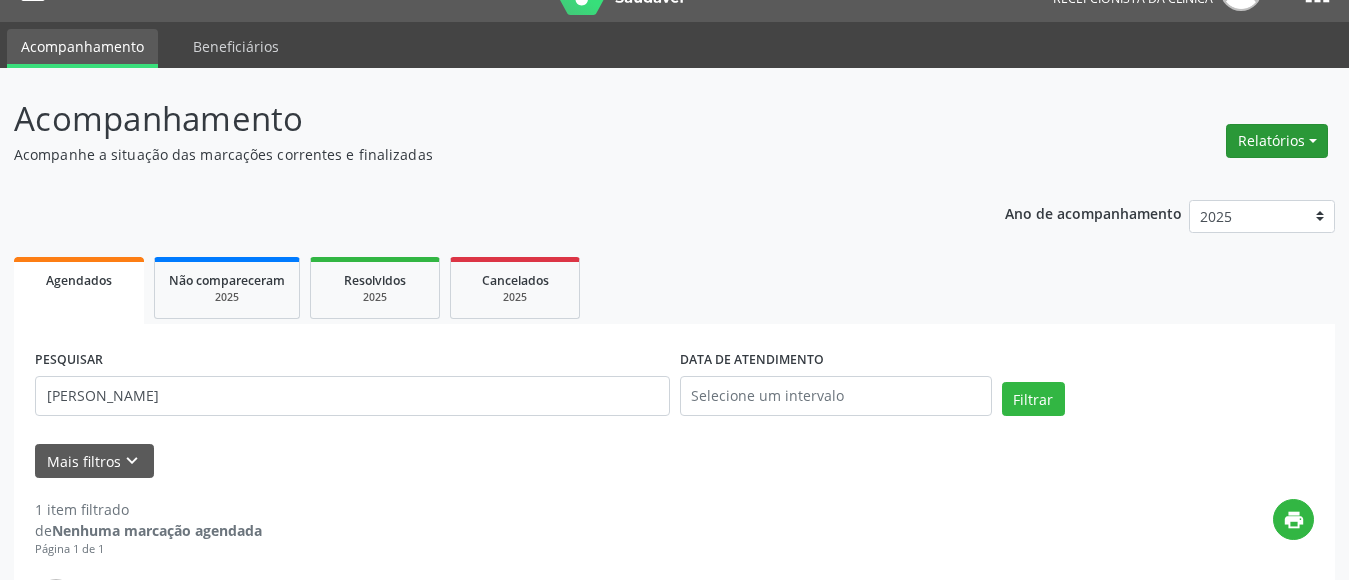 click on "Relatórios" at bounding box center [1277, 141] 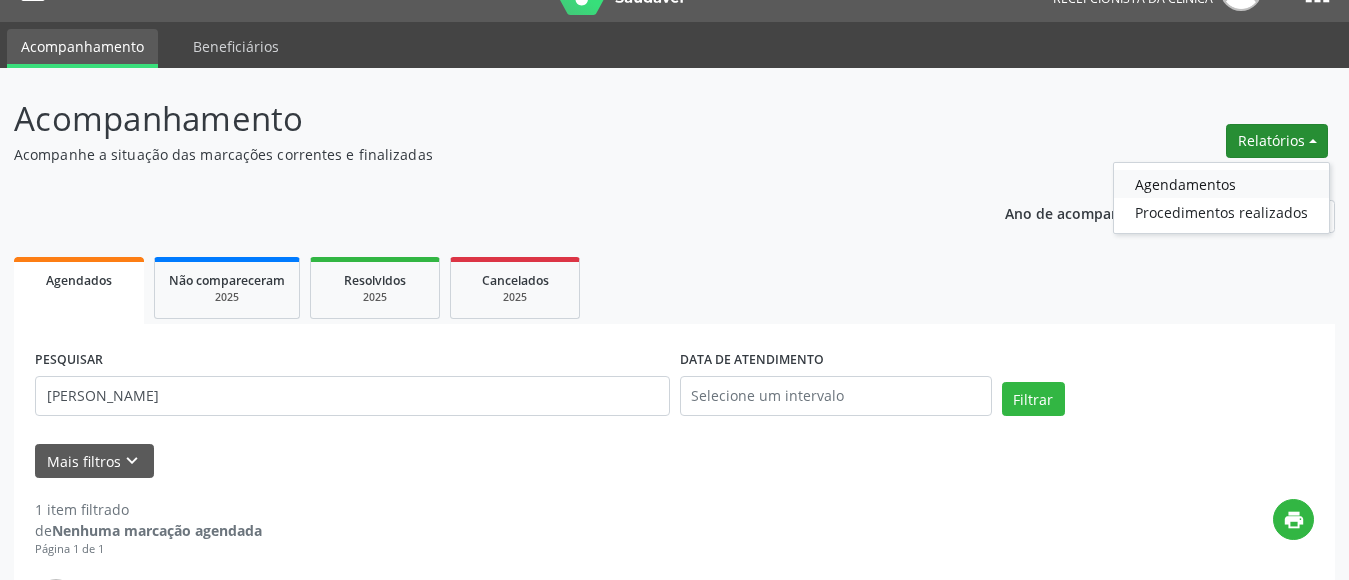 click on "Agendamentos" at bounding box center (1221, 184) 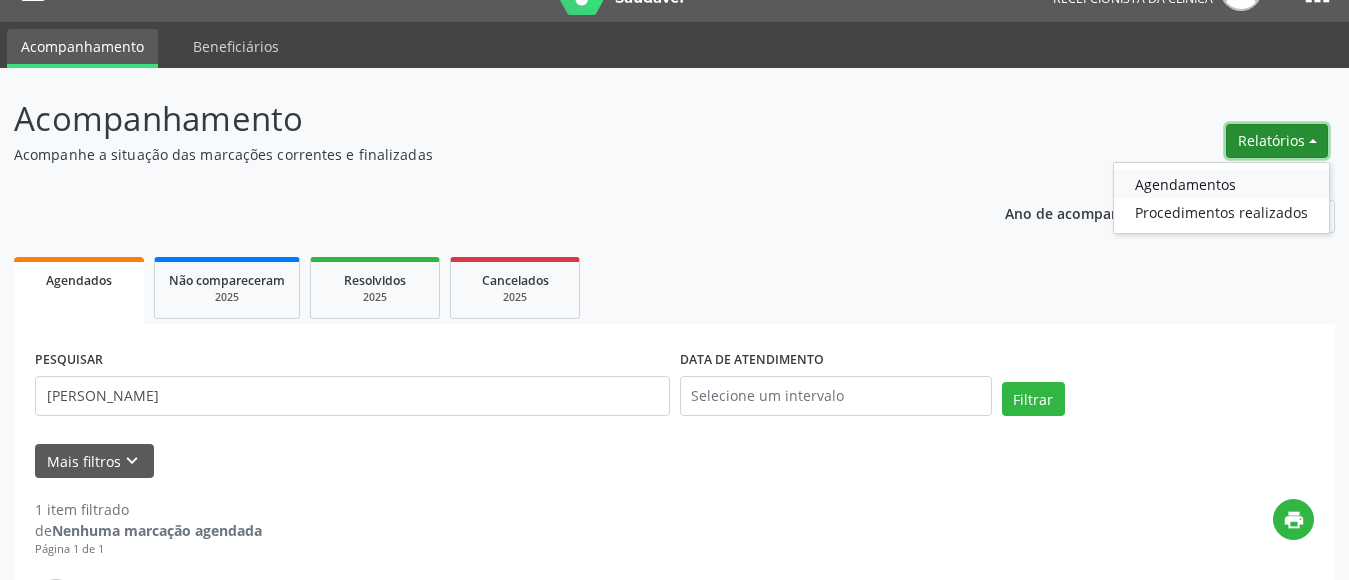 select on "6" 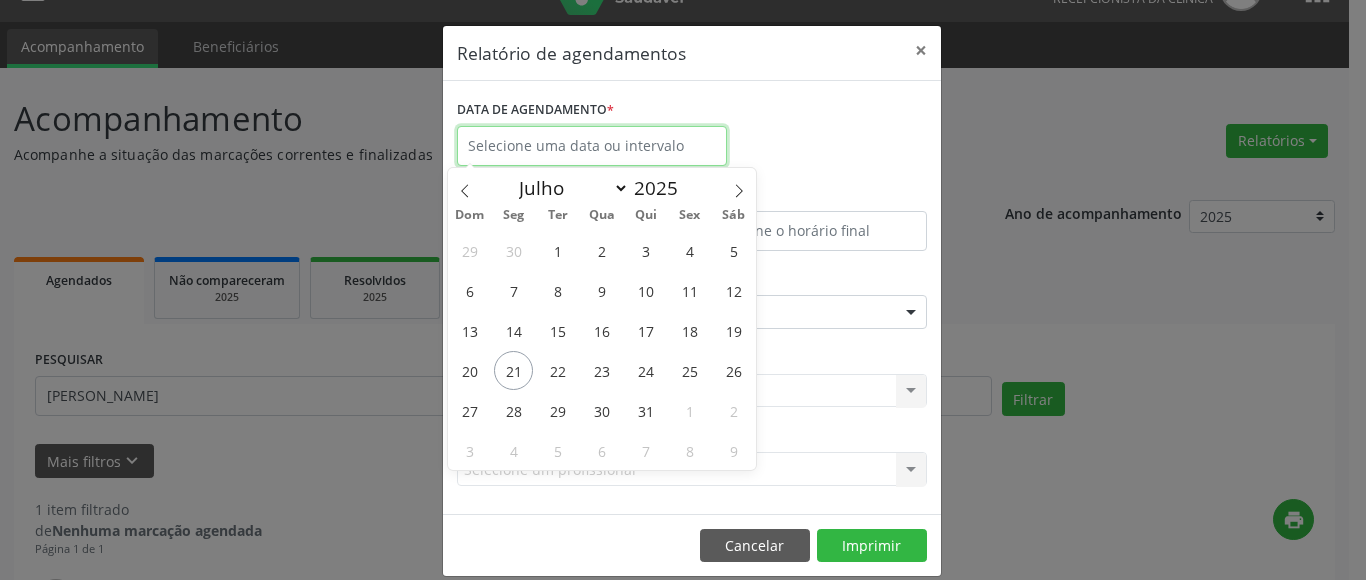 click at bounding box center (592, 146) 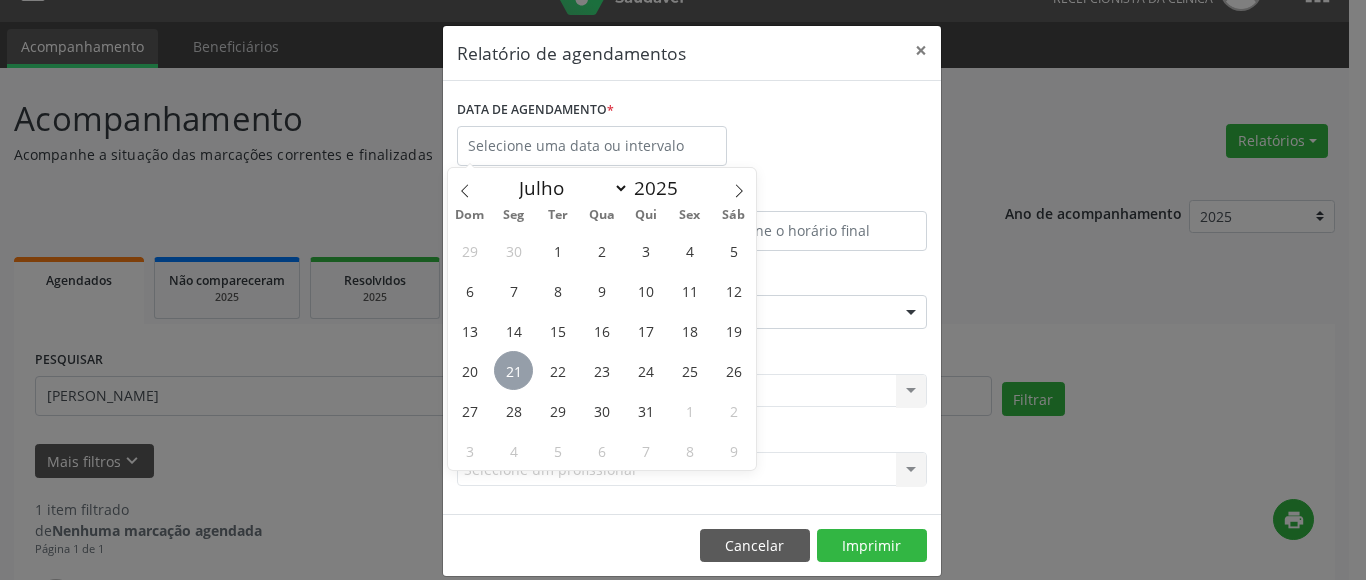 click on "21" at bounding box center (513, 370) 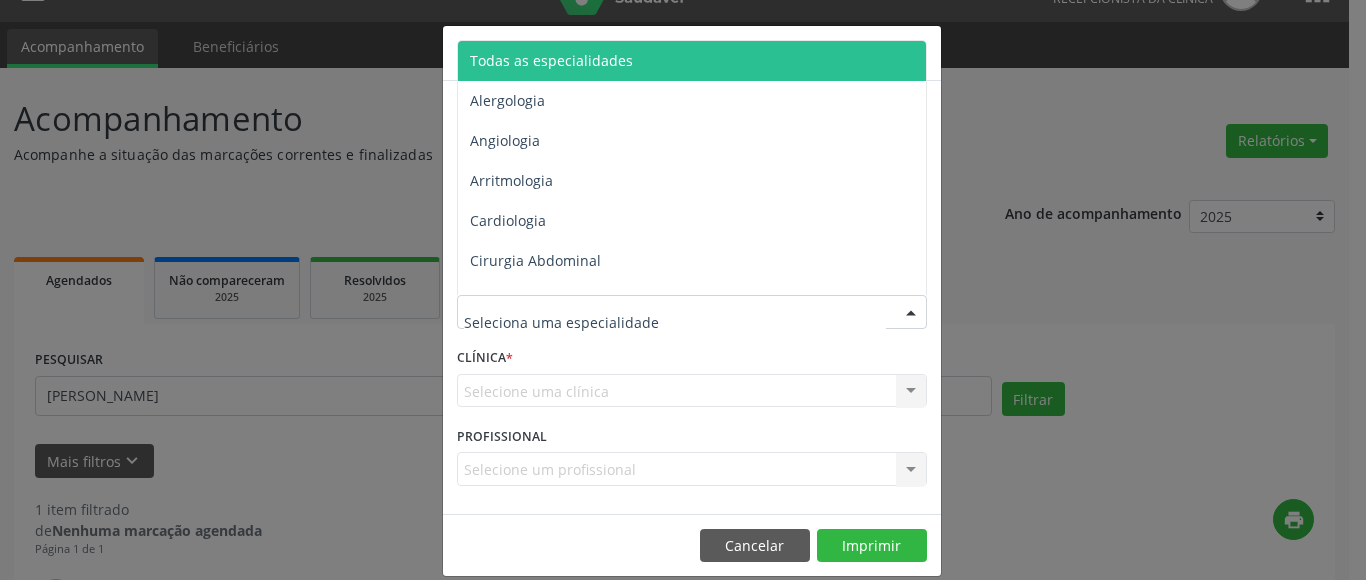 click on "Todas as especialidades" at bounding box center (693, 61) 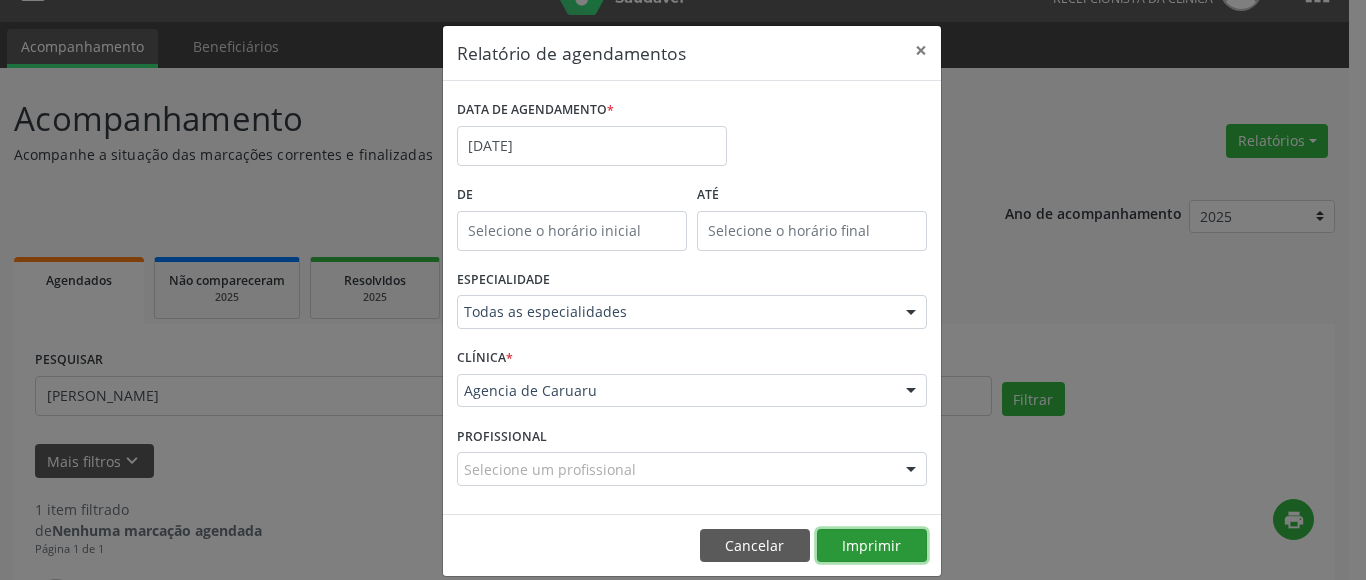 click on "Imprimir" at bounding box center (872, 546) 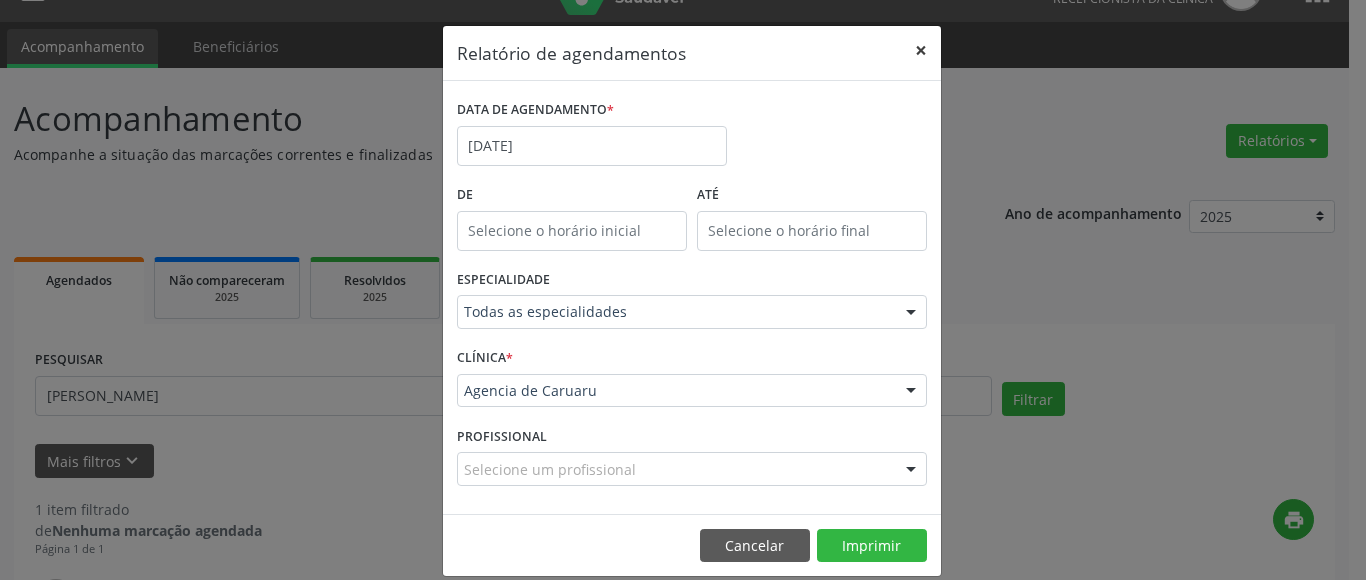 click on "×" at bounding box center [921, 50] 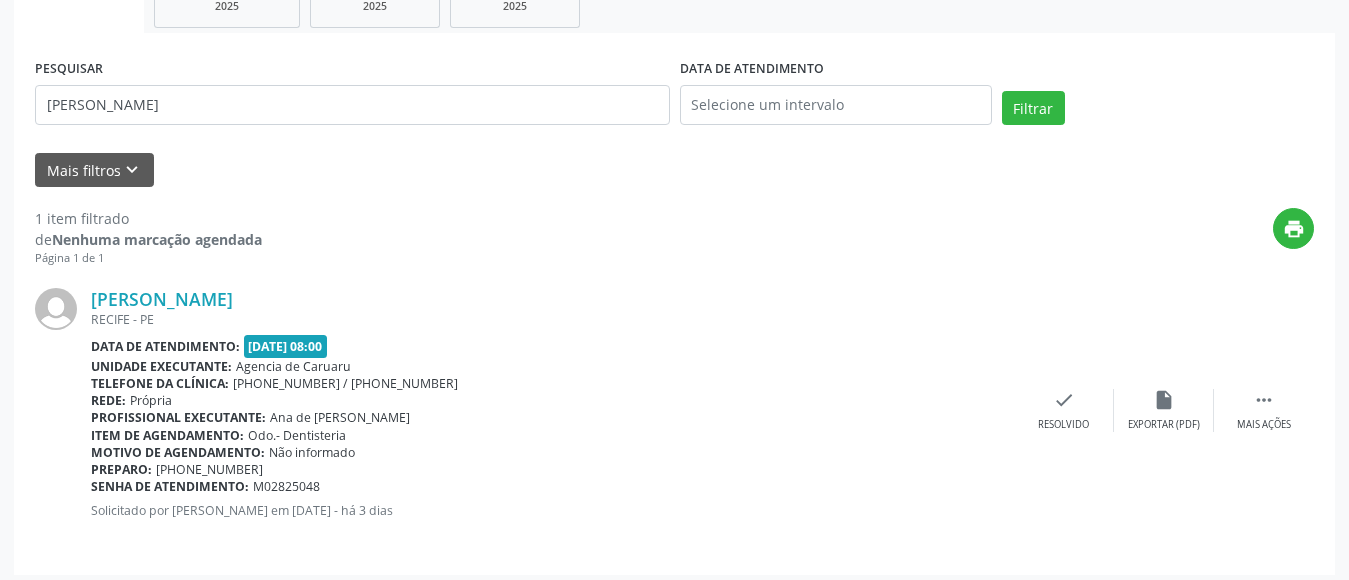 scroll, scrollTop: 342, scrollLeft: 0, axis: vertical 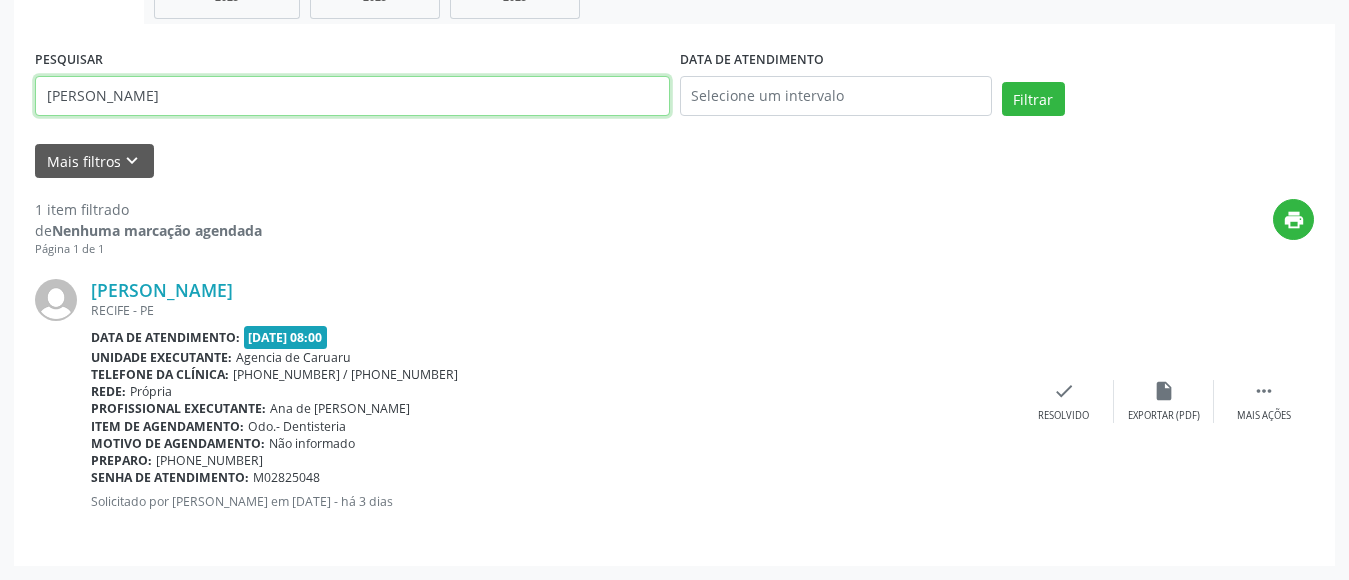 click on "ANTONIO GABRIEL DE SOUZA" at bounding box center (352, 96) 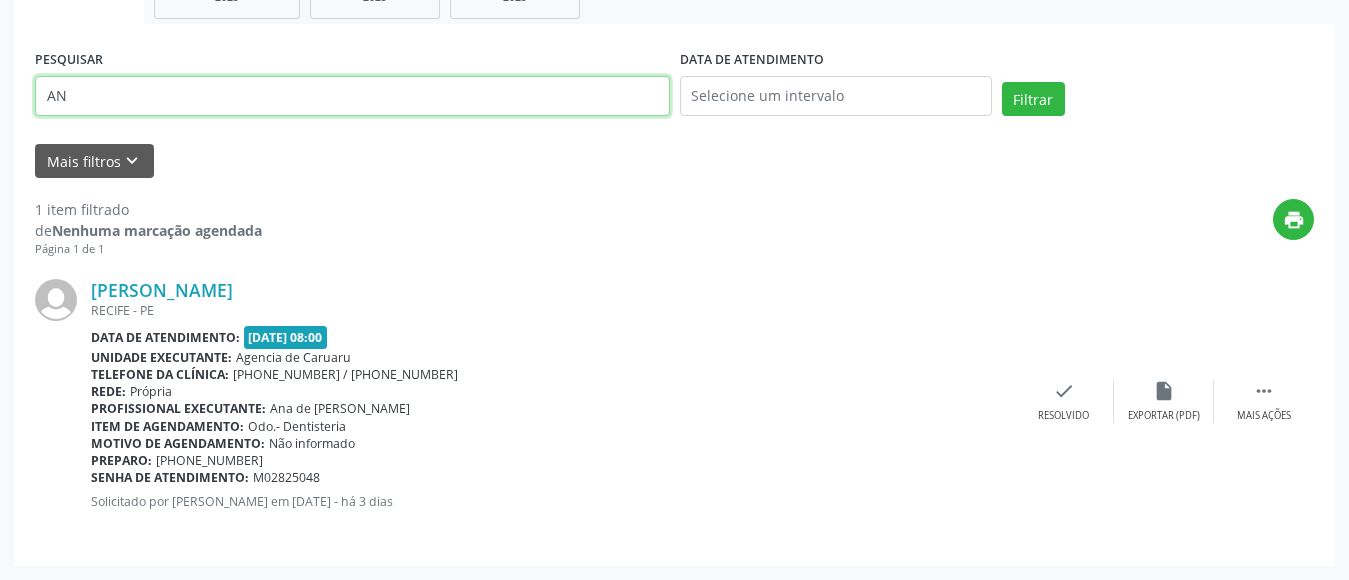 type on "A" 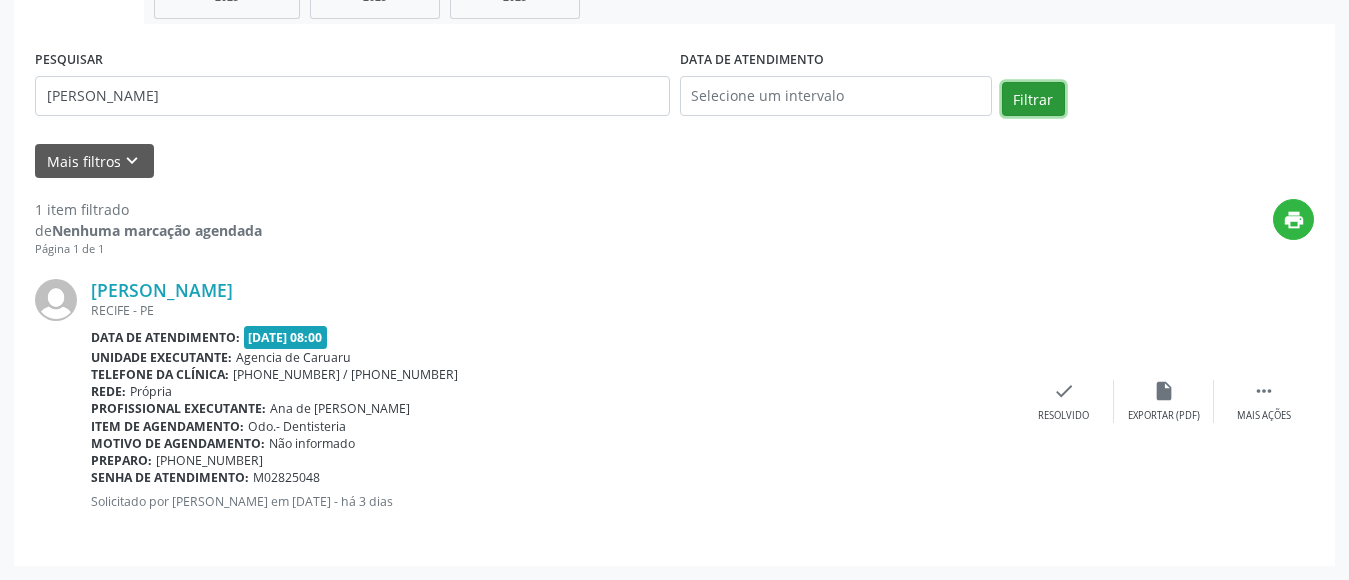 click on "Filtrar" at bounding box center [1033, 99] 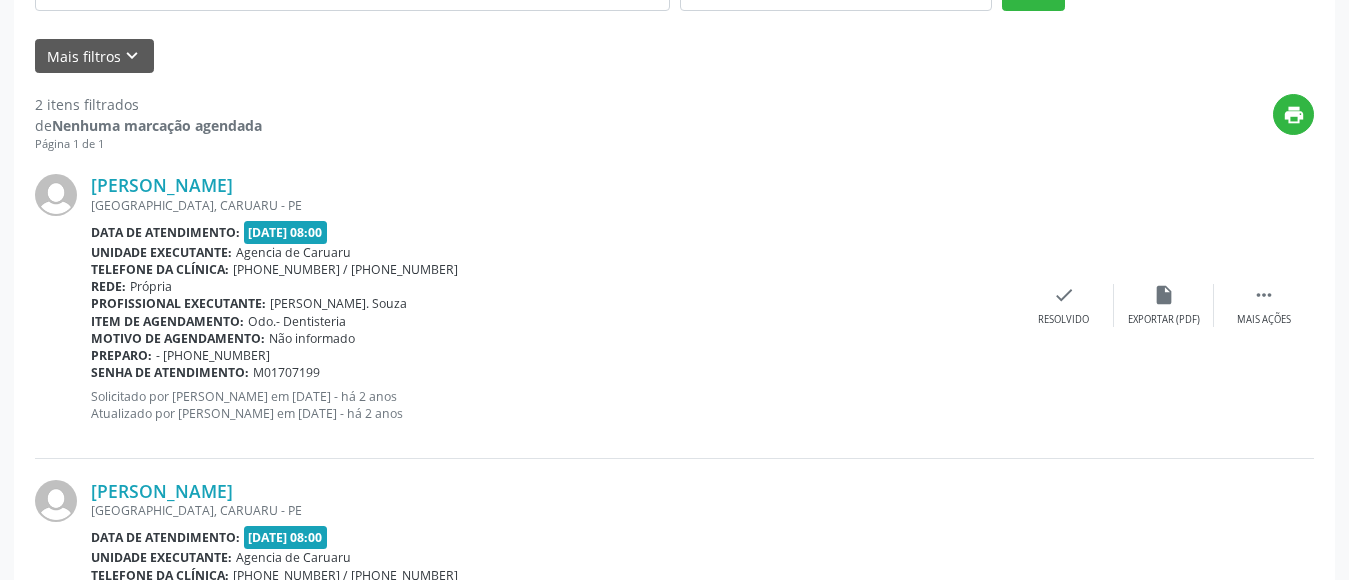scroll, scrollTop: 365, scrollLeft: 0, axis: vertical 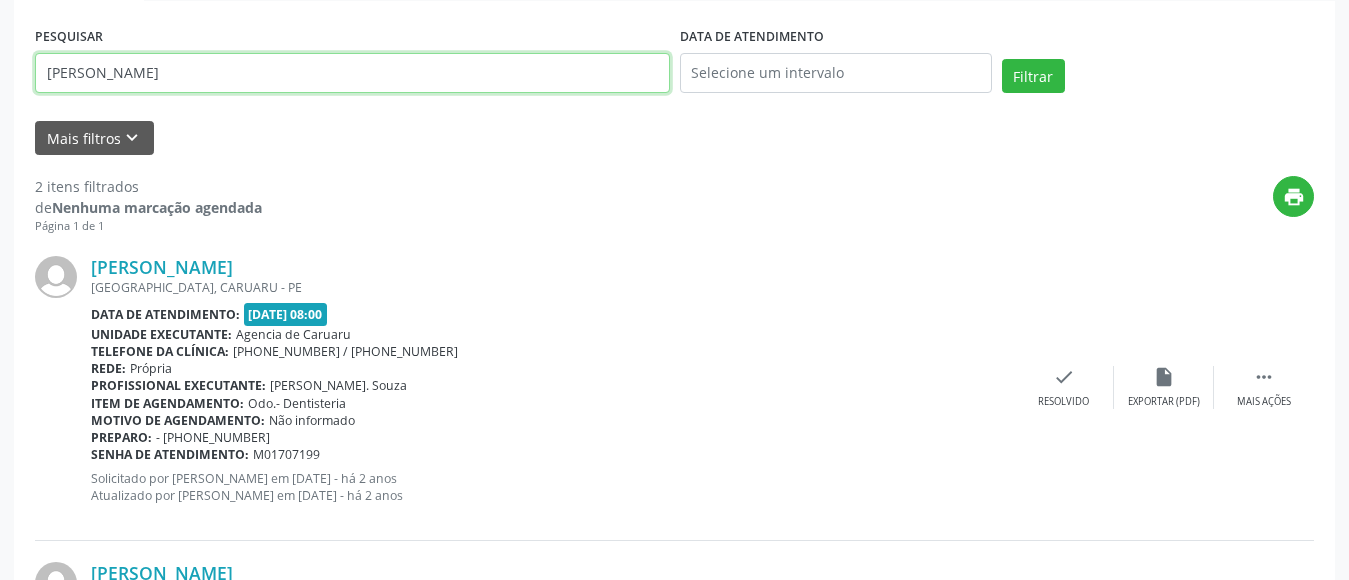 click on "COSME SOARES DA SILVA" at bounding box center (352, 73) 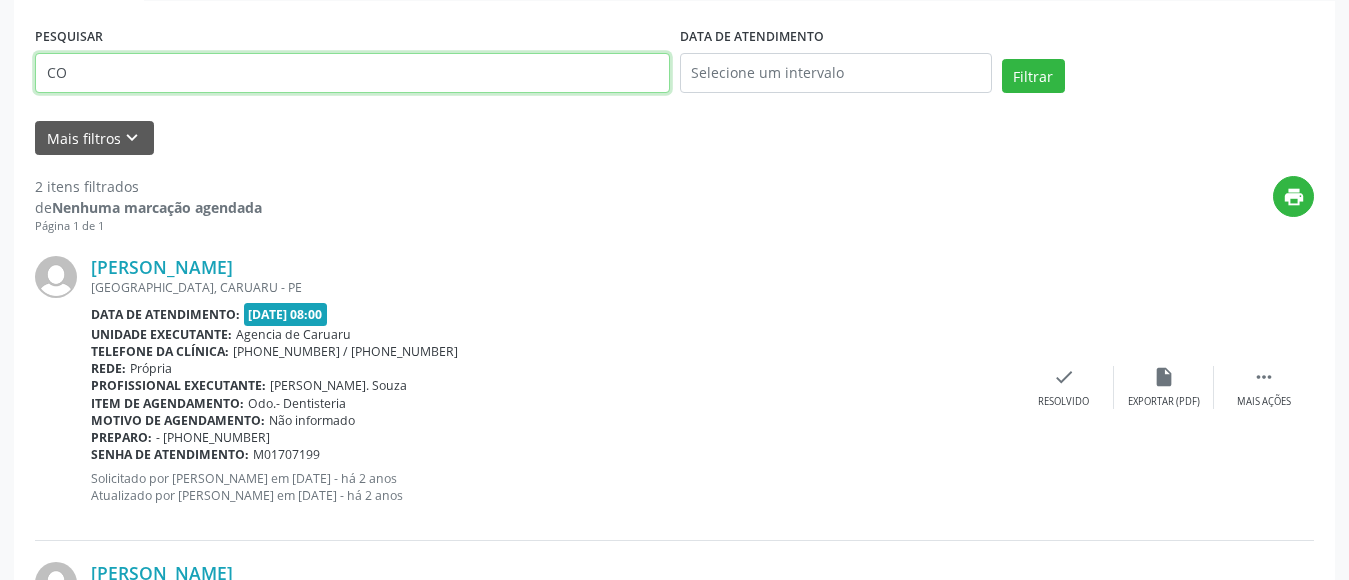 type on "C" 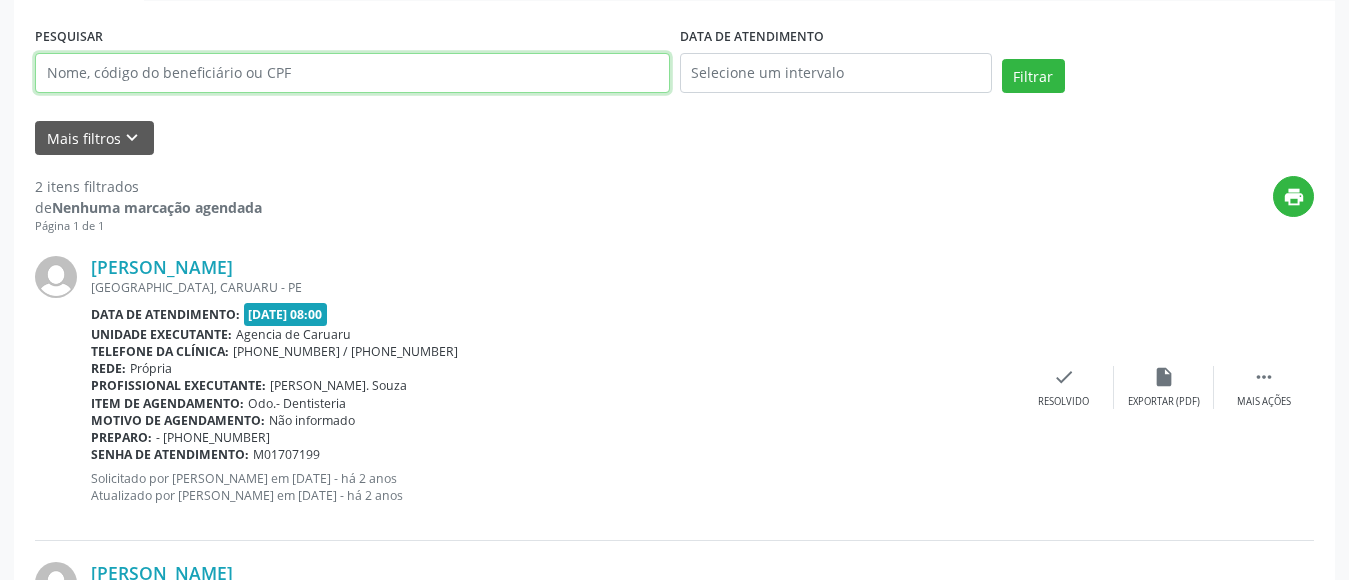 paste on "JOELMA MARIA DOS SANTOS SILVA" 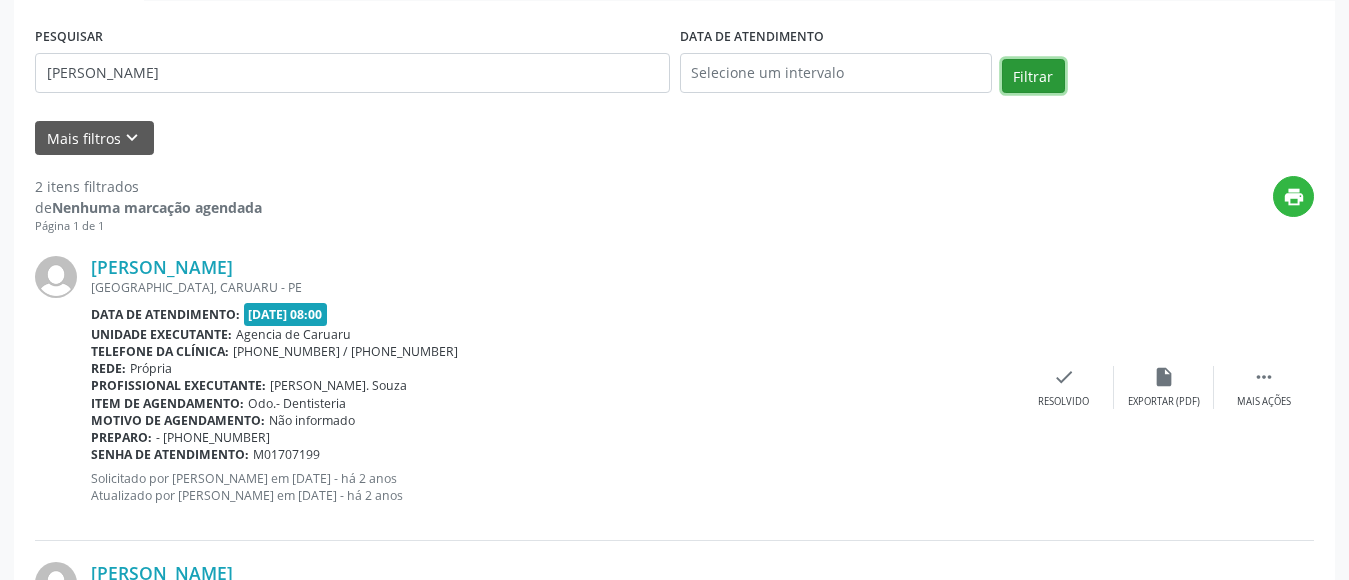 click on "Filtrar" at bounding box center (1033, 76) 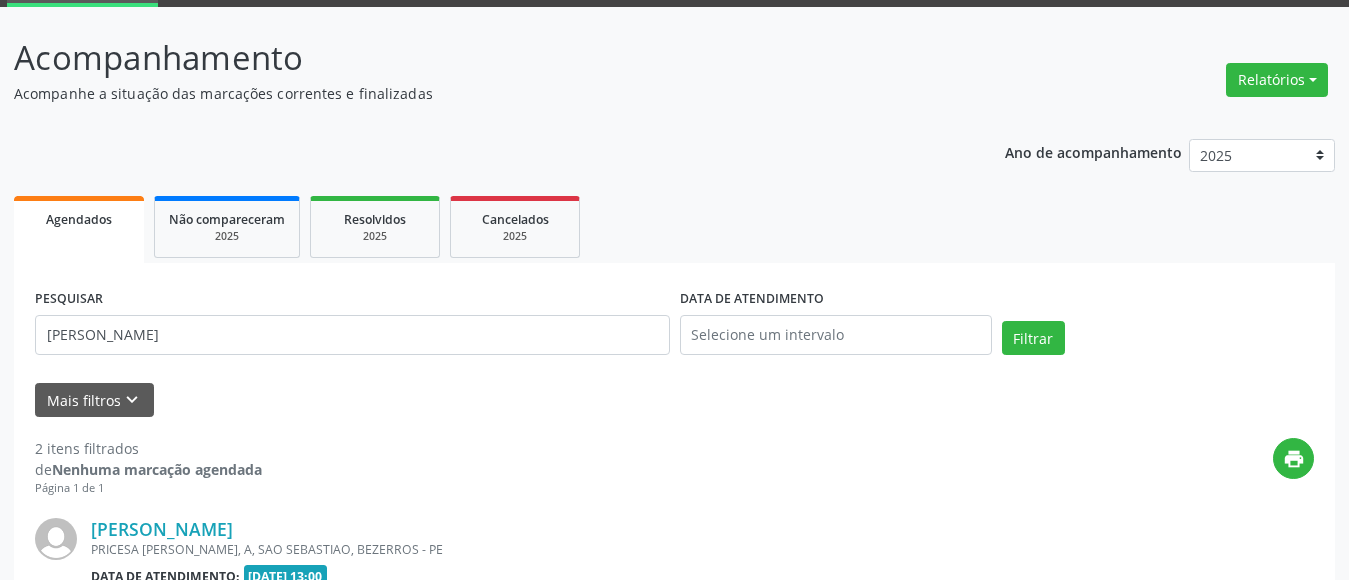 scroll, scrollTop: 365, scrollLeft: 0, axis: vertical 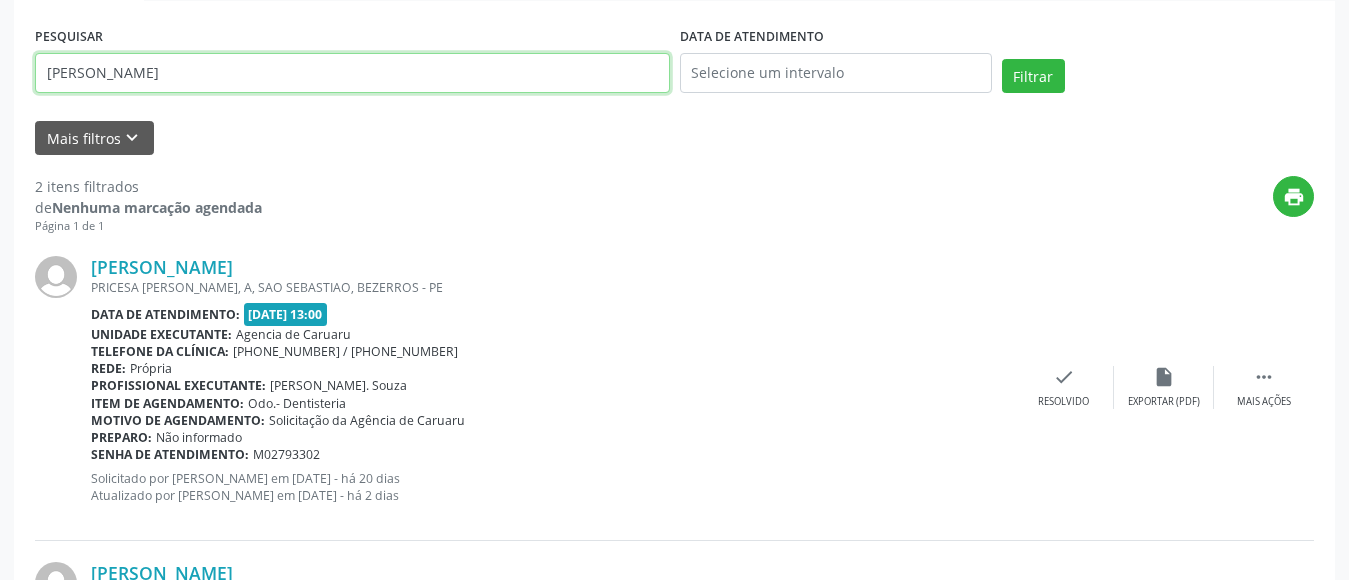 click on "JOELMA MARIA DOS SANTOS SILVA" at bounding box center [352, 73] 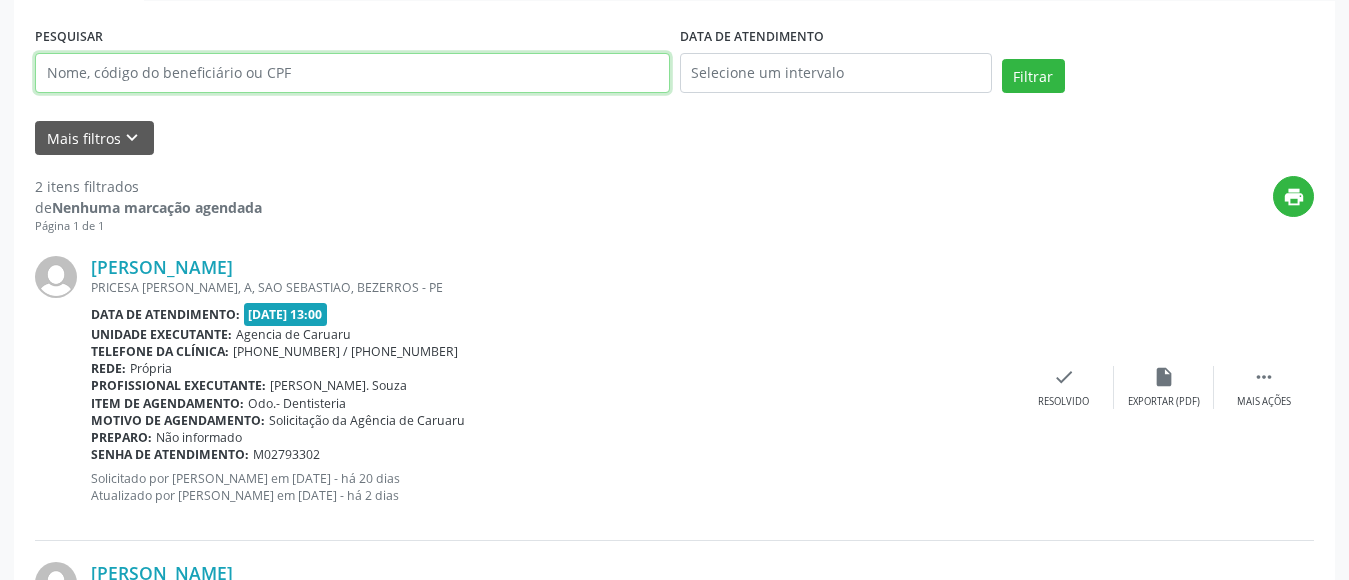 paste on "ERONILDO SILVA SANTOS" 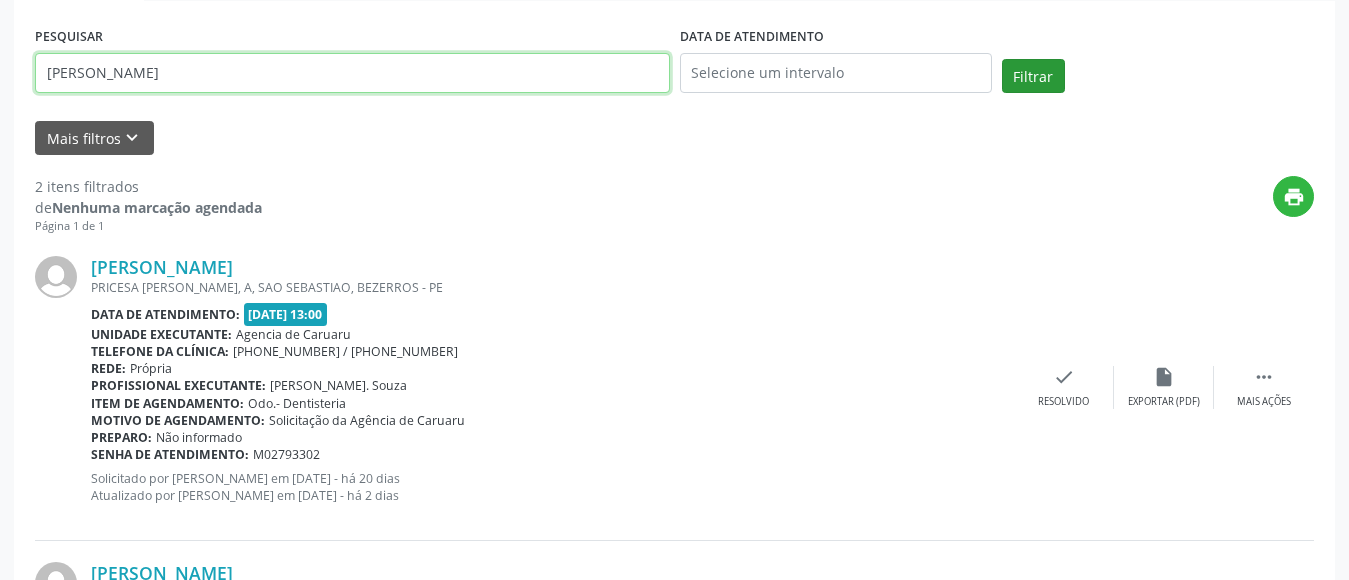 type on "ERONILDO SILVA SANTOS" 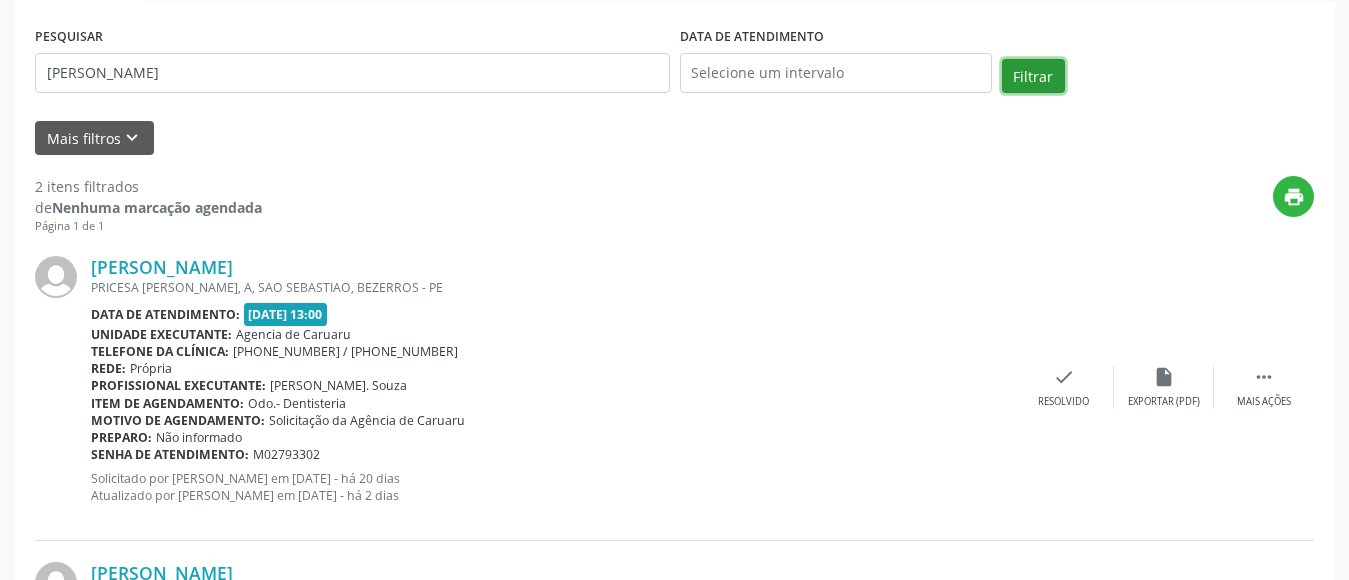 click on "Filtrar" at bounding box center (1033, 76) 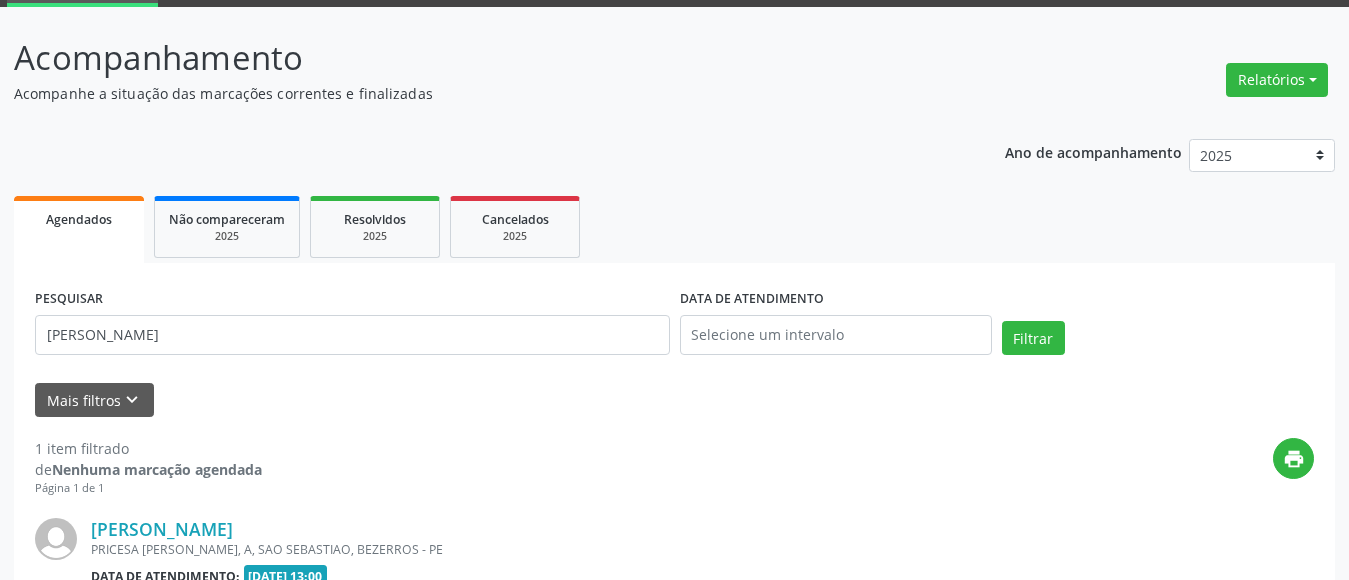 scroll, scrollTop: 359, scrollLeft: 0, axis: vertical 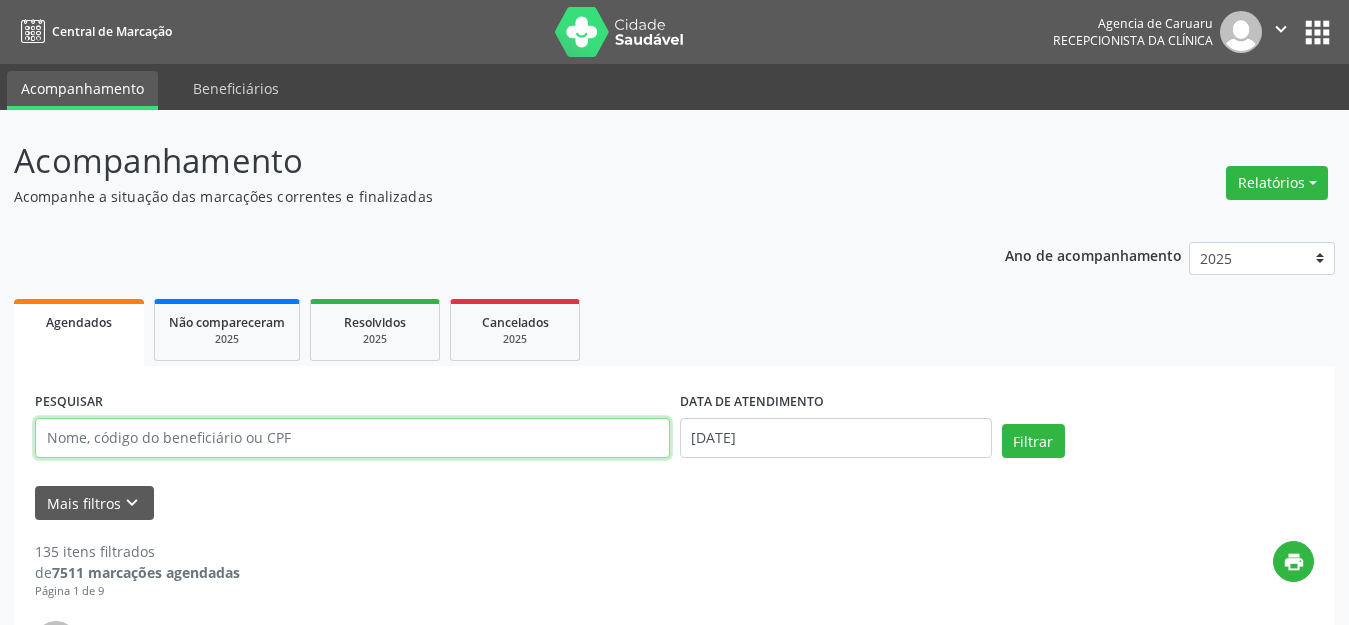 click at bounding box center (352, 438) 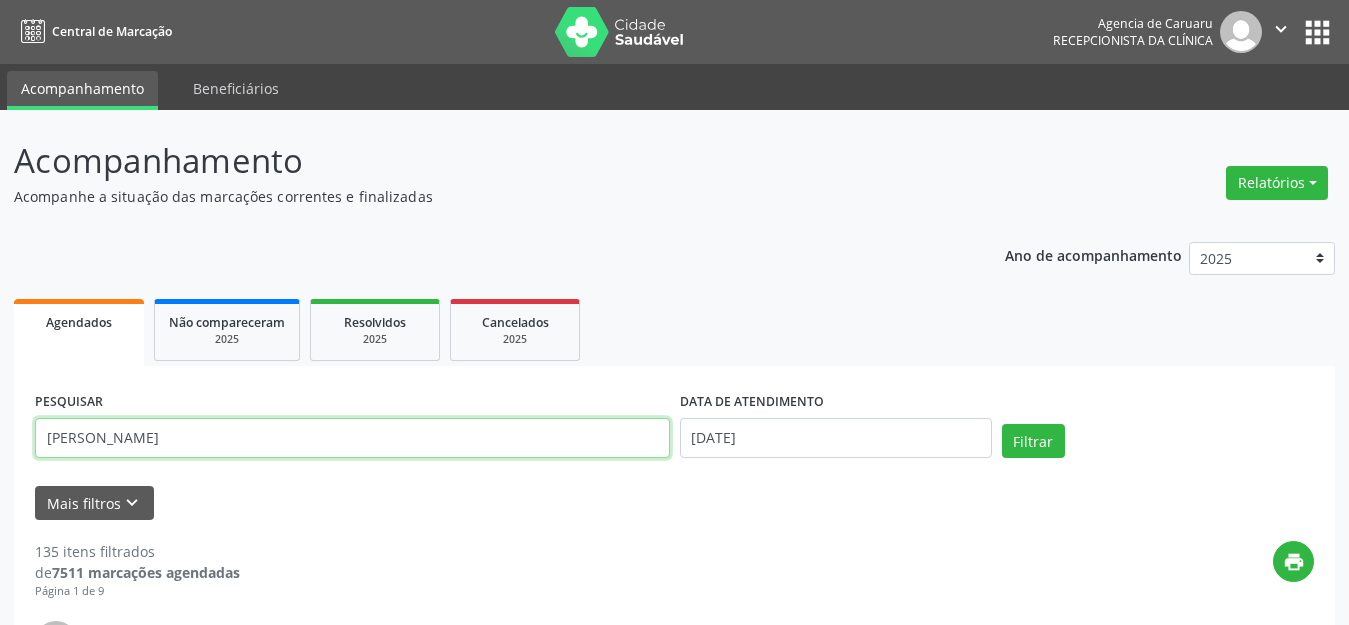 type on "[PERSON_NAME]" 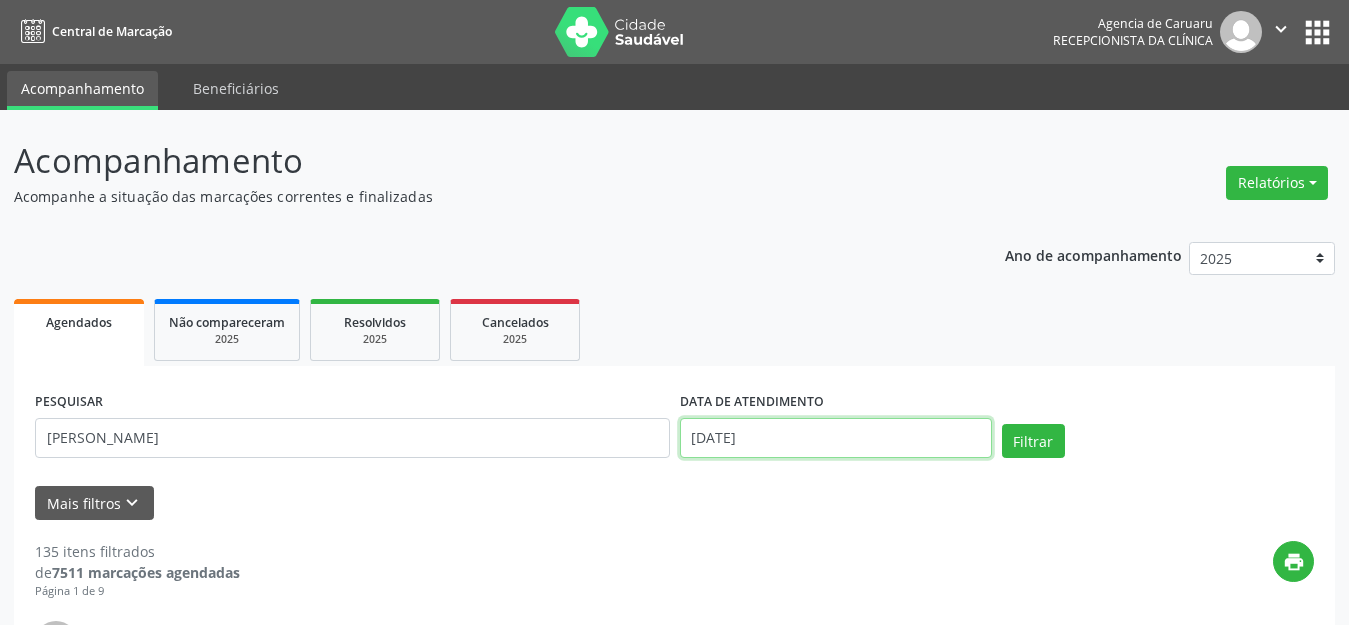 click on "[DATE]" at bounding box center (836, 438) 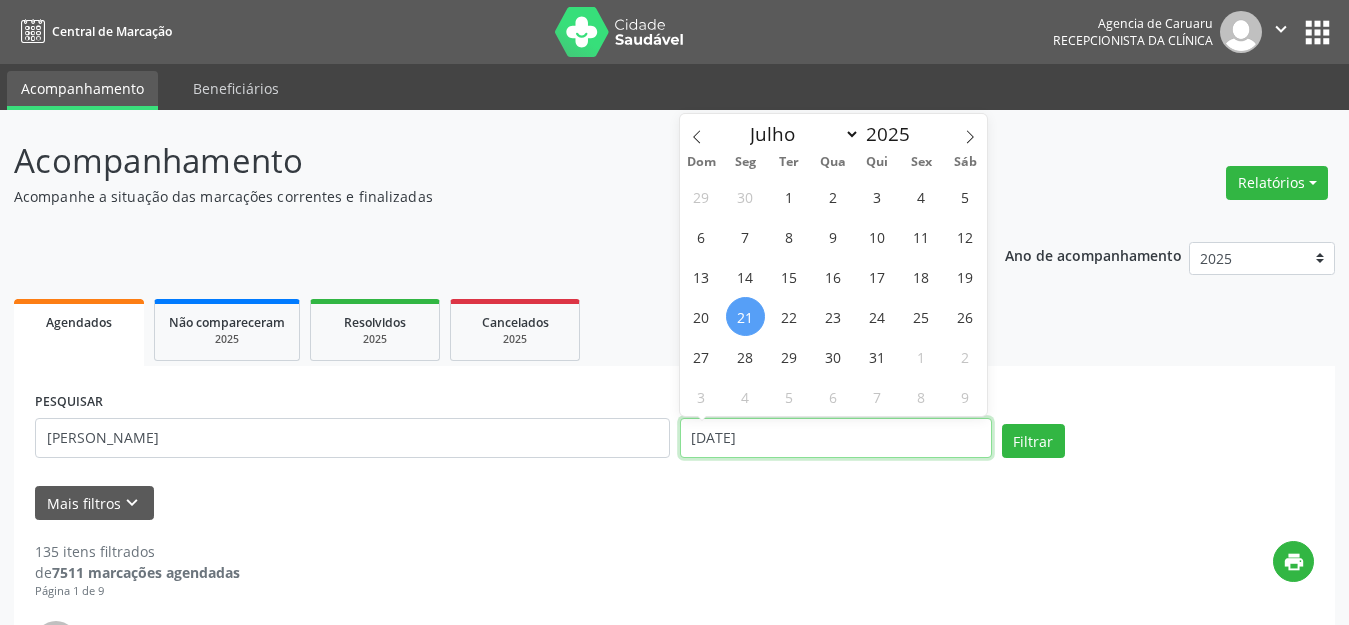 type 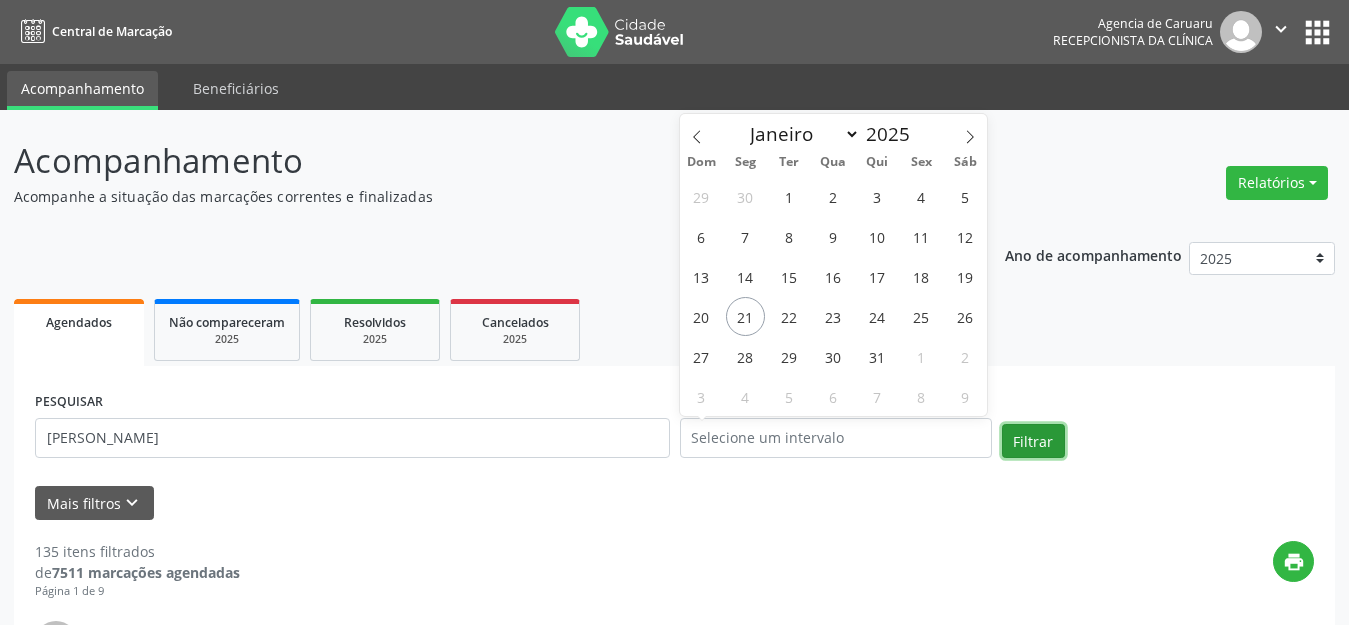 click on "Filtrar" at bounding box center [1033, 441] 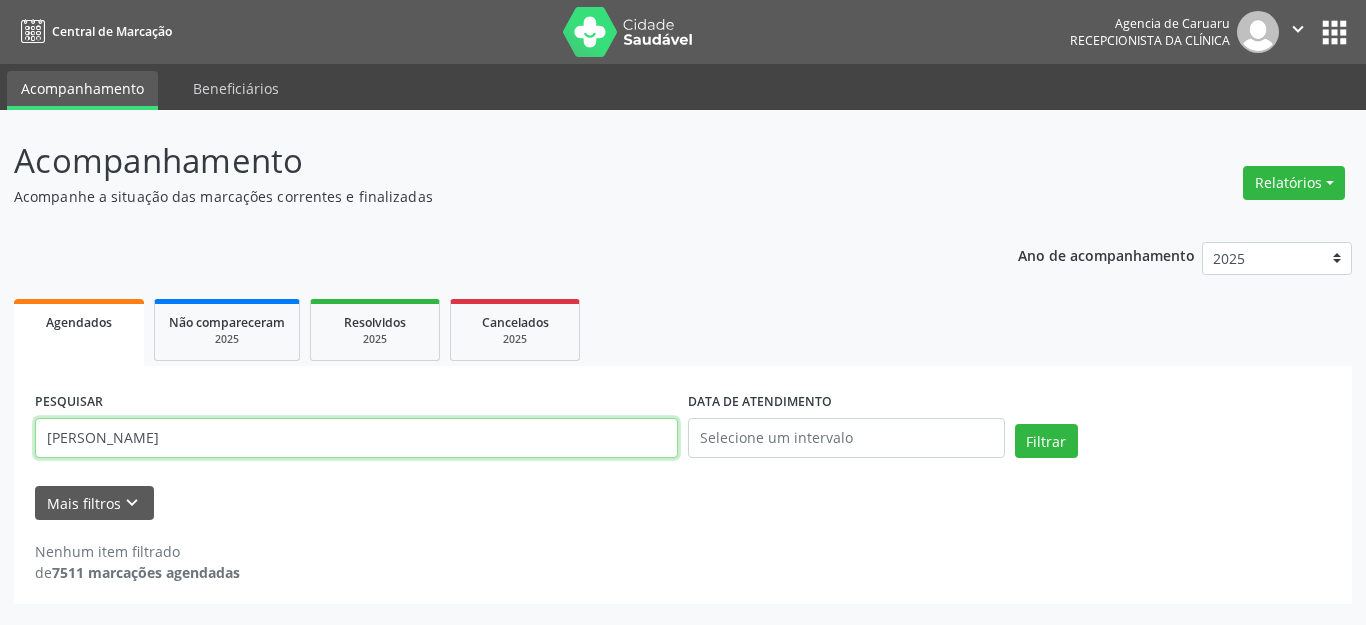 click on "[PERSON_NAME]" at bounding box center [356, 438] 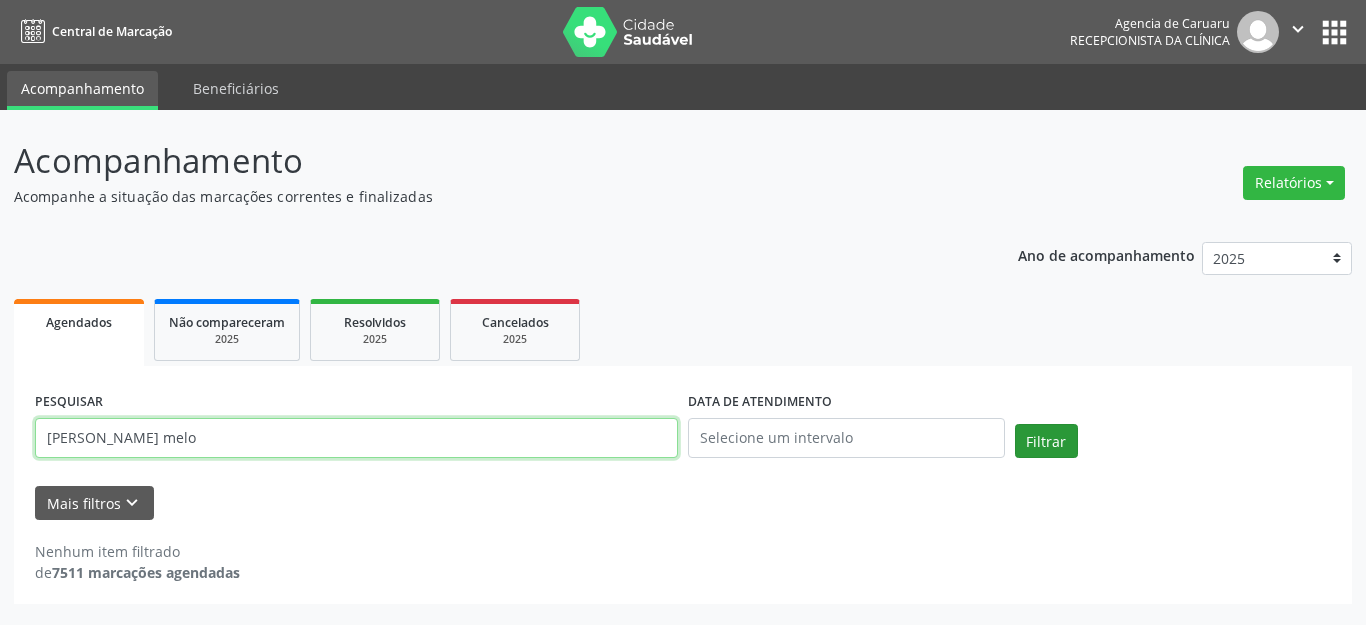 type on "[PERSON_NAME] melo" 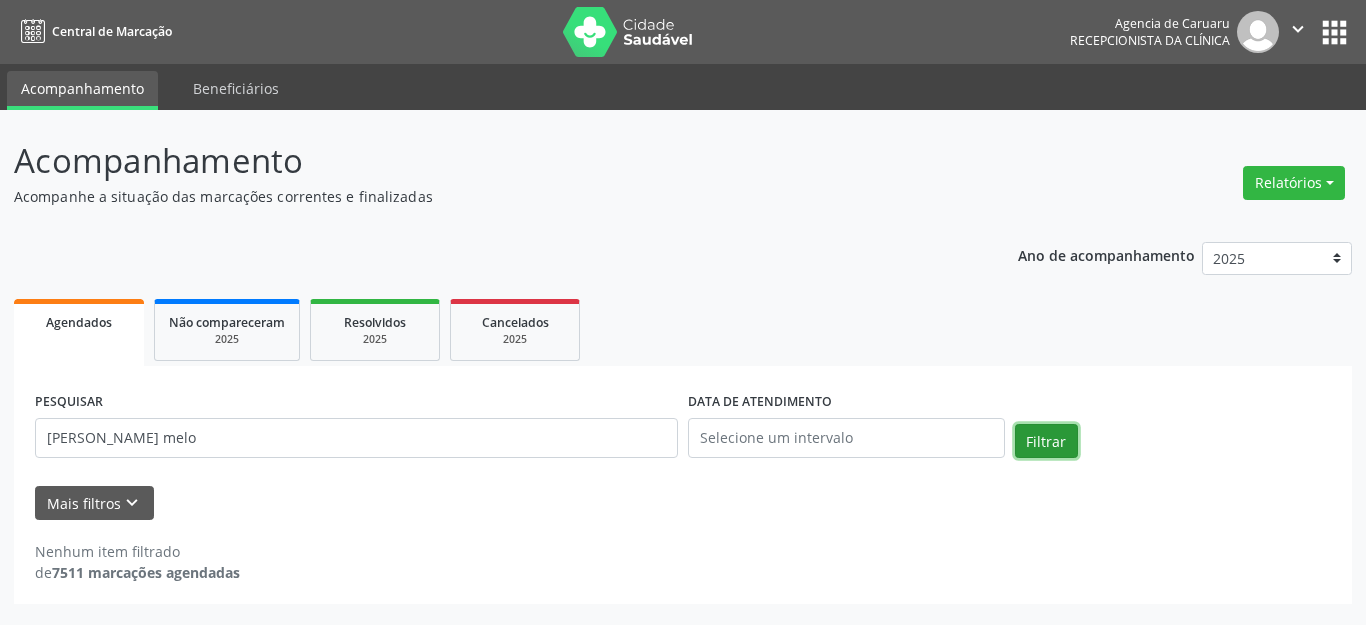 click on "Filtrar" at bounding box center (1046, 441) 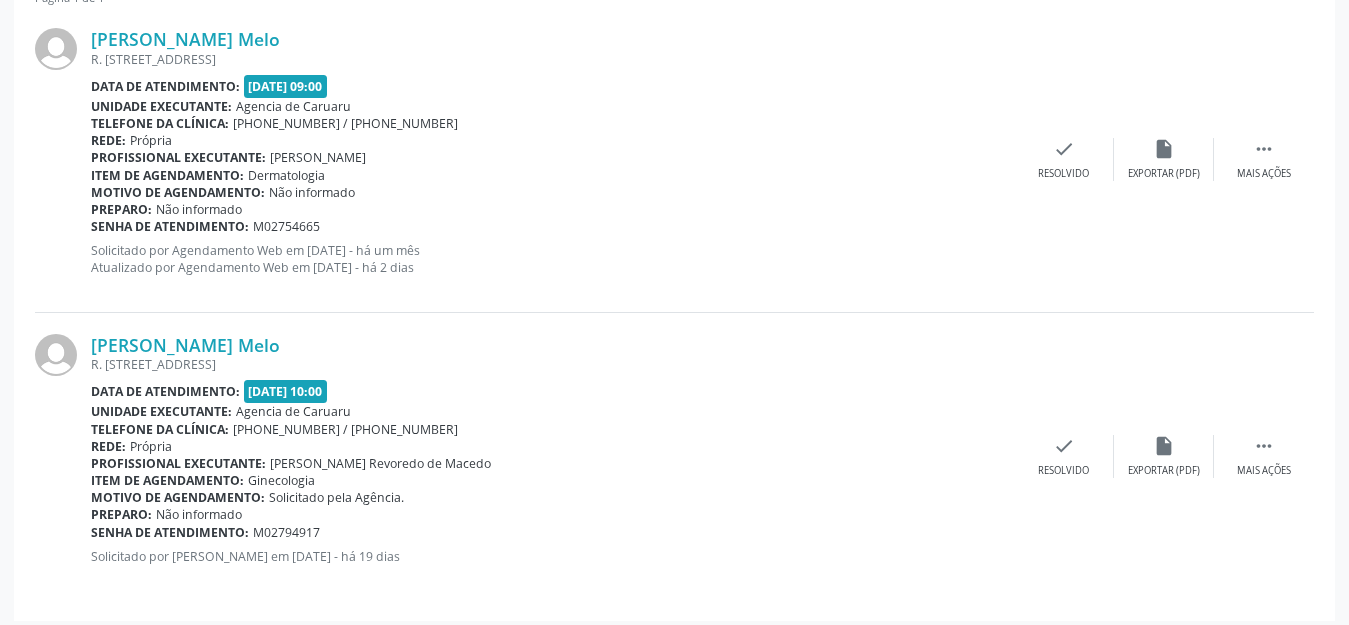 scroll, scrollTop: 600, scrollLeft: 0, axis: vertical 